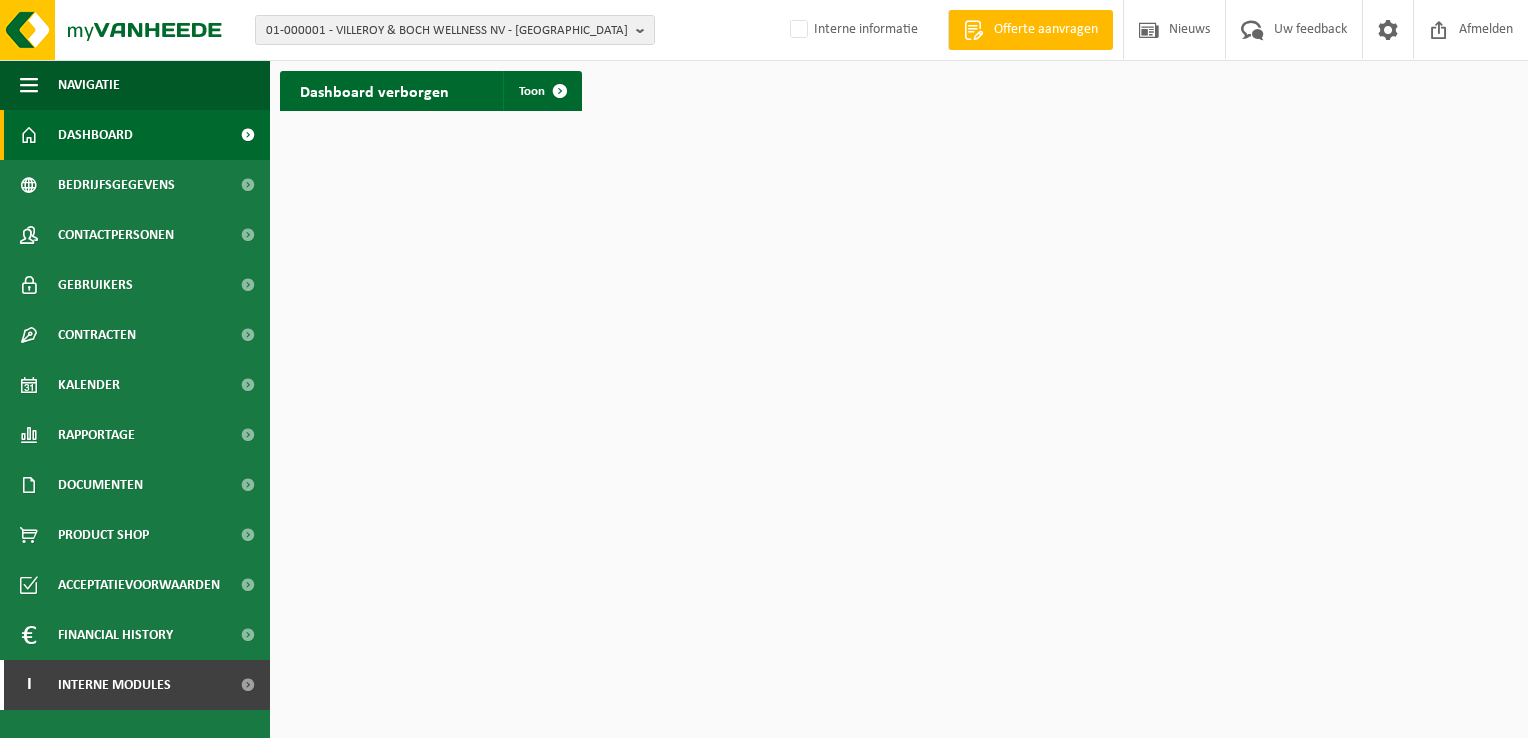 scroll, scrollTop: 0, scrollLeft: 0, axis: both 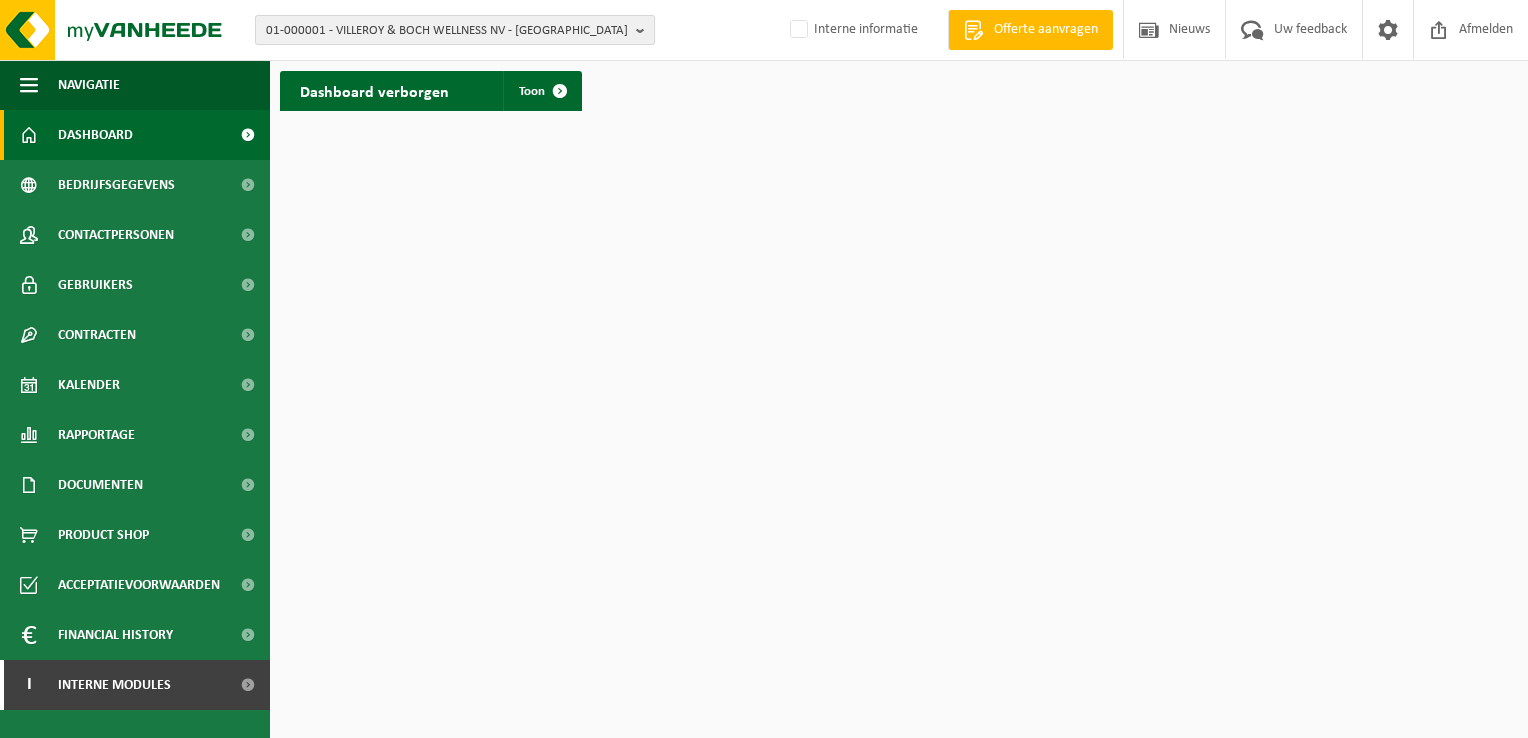 click on "01-000001 - VILLEROY & BOCH WELLNESS NV - [GEOGRAPHIC_DATA]" at bounding box center (447, 31) 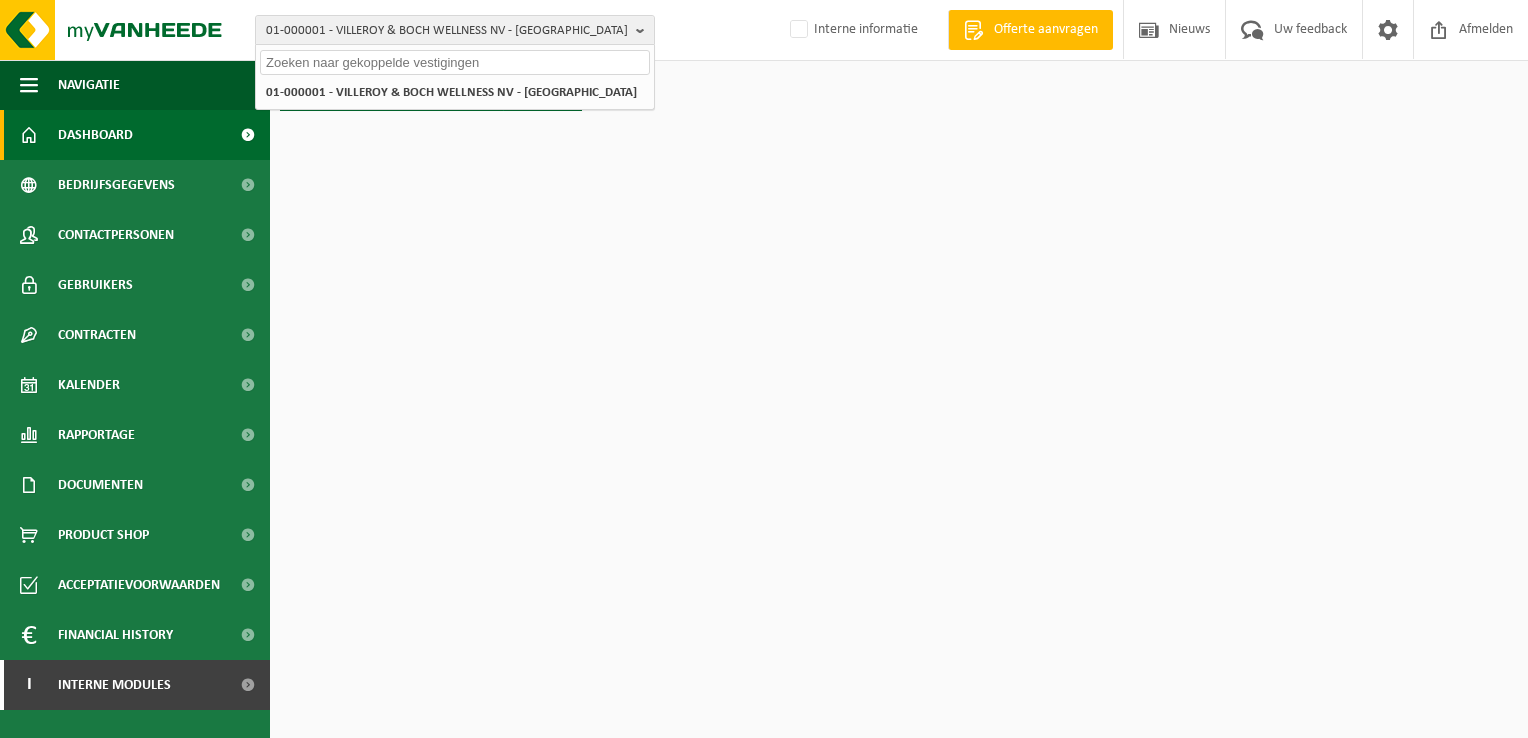 click at bounding box center (455, 62) 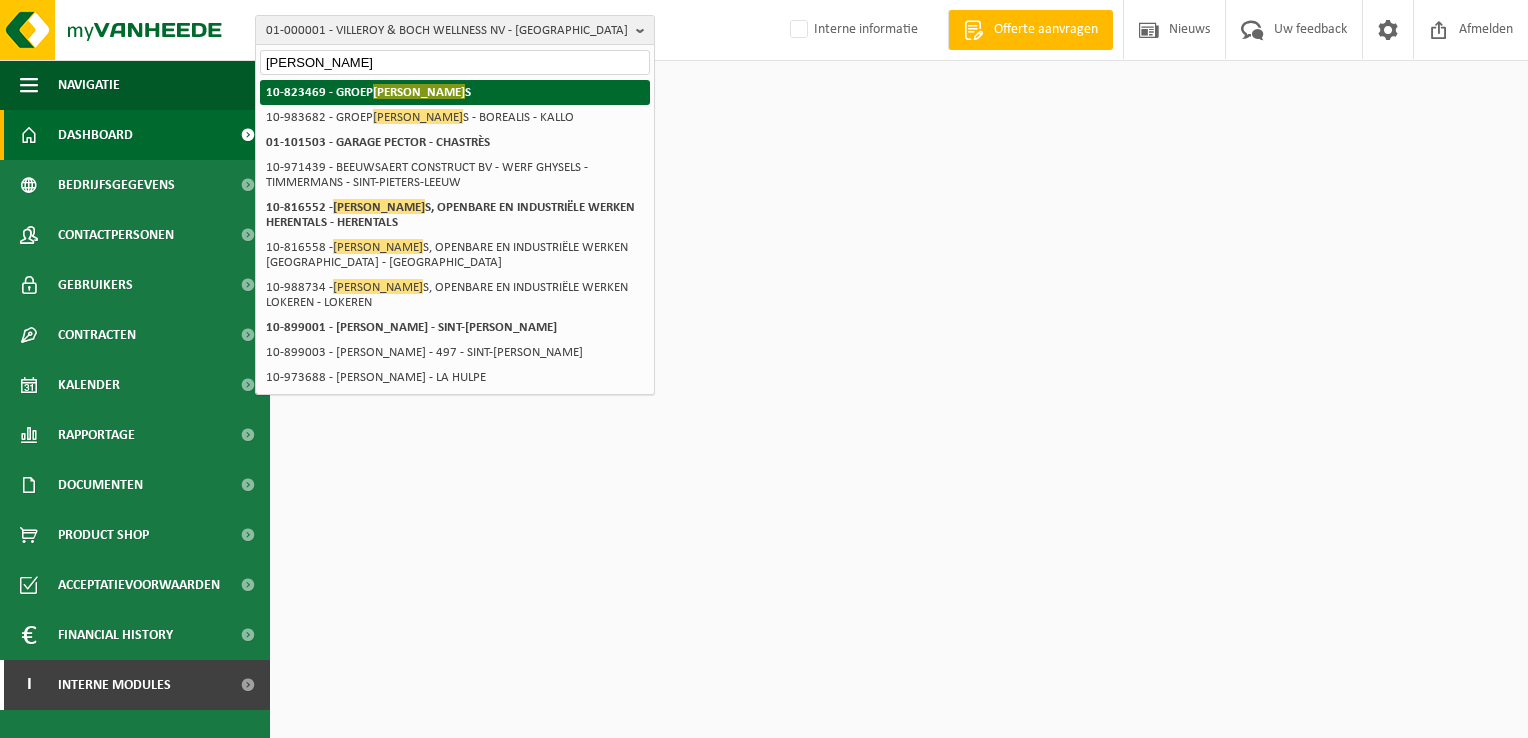 type on "[PERSON_NAME]" 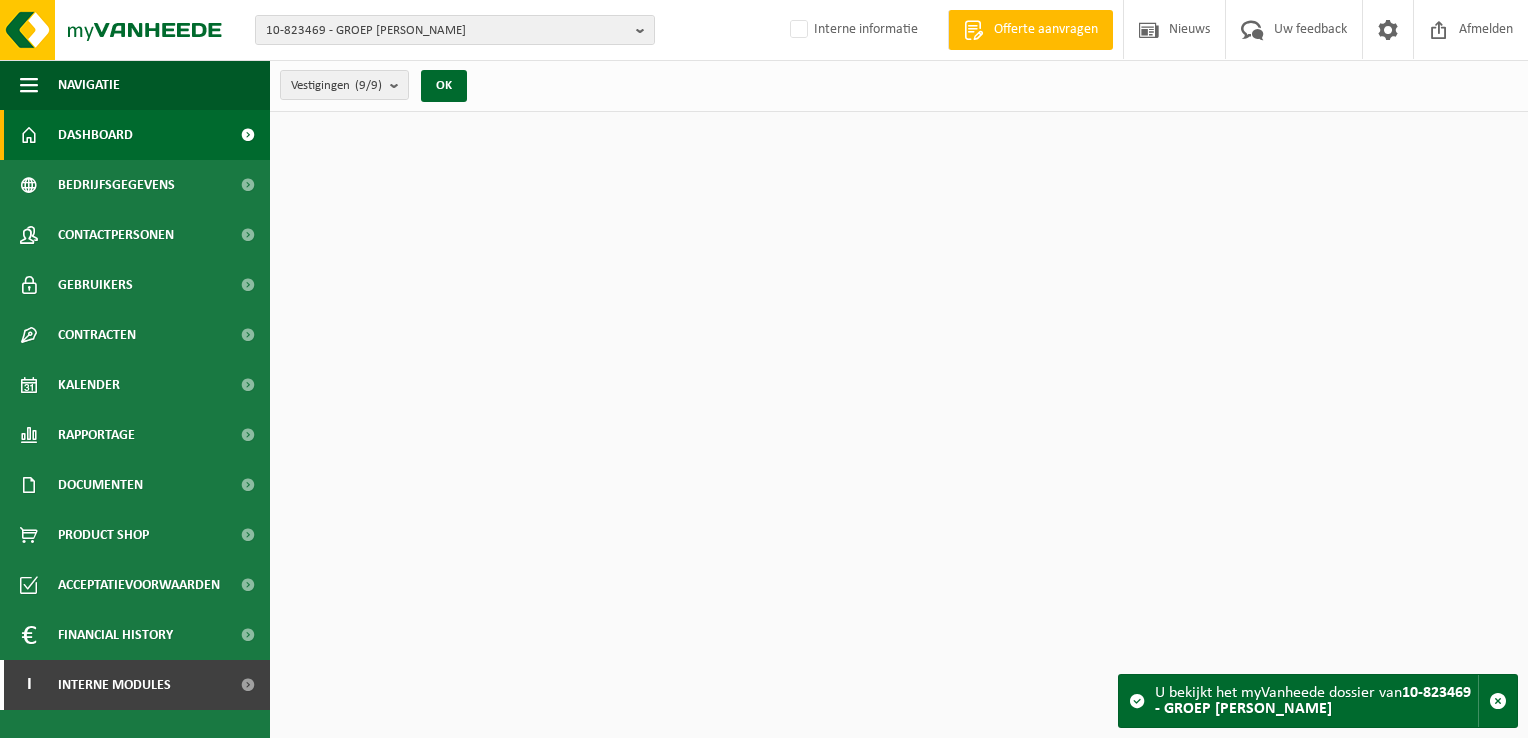 scroll, scrollTop: 0, scrollLeft: 0, axis: both 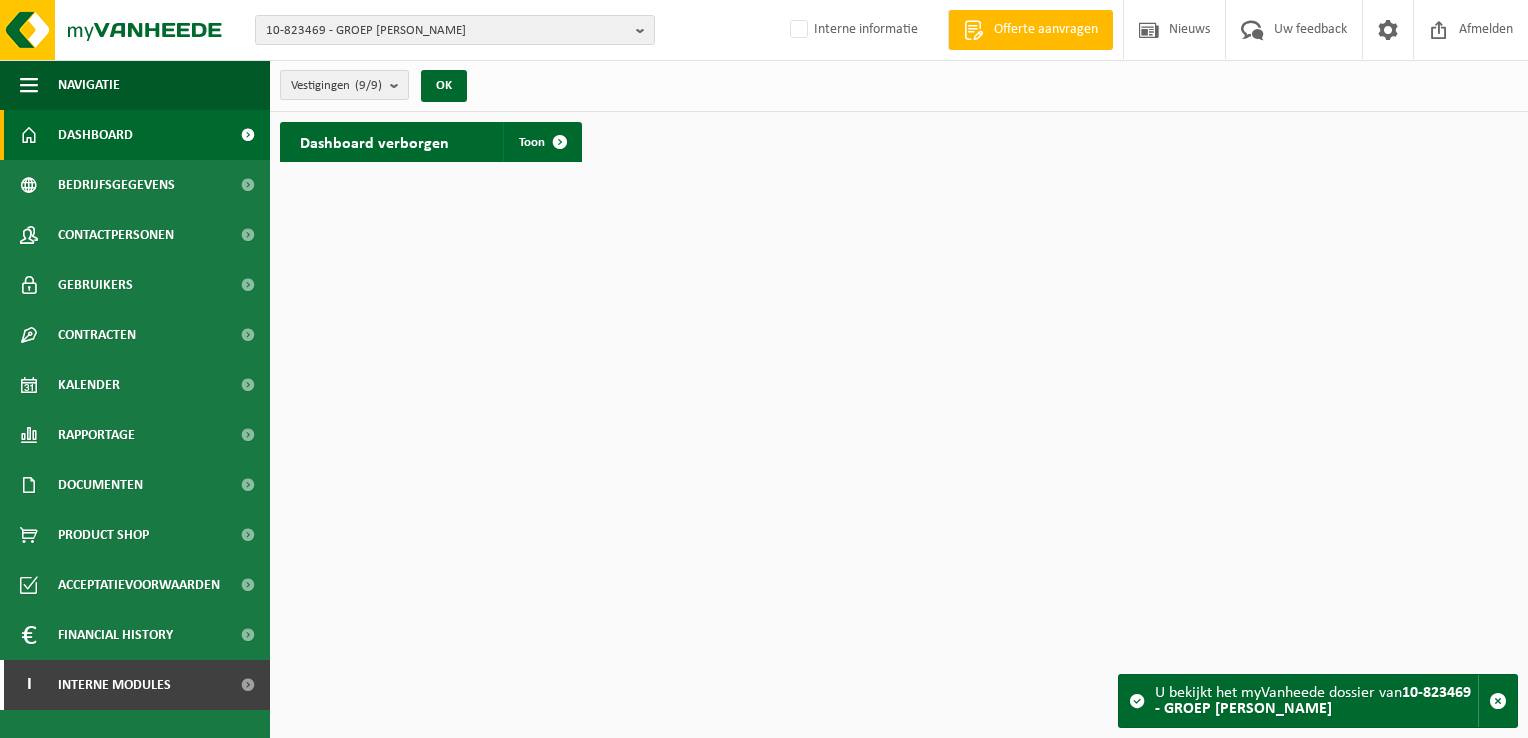 click at bounding box center (399, 85) 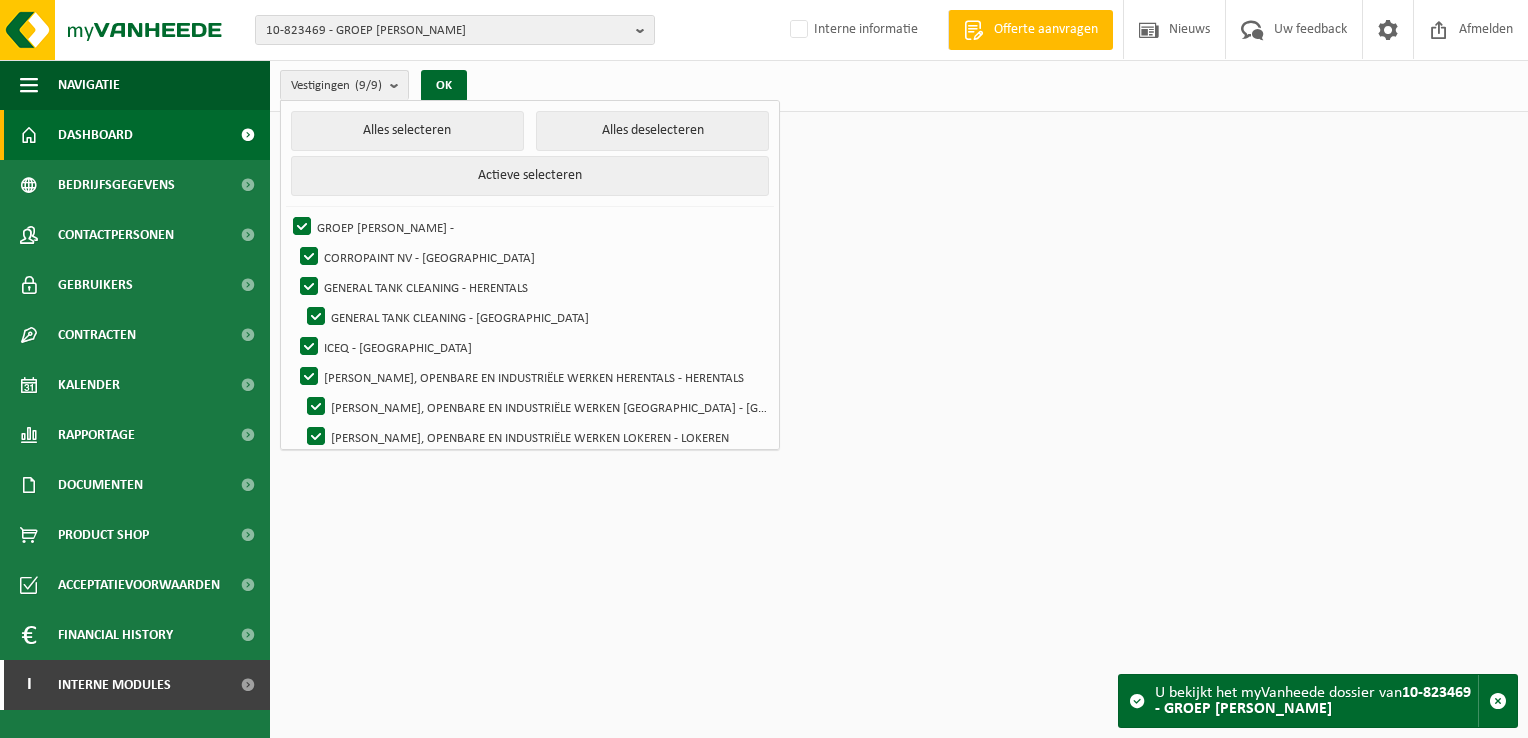 click on "10-823469 - GROEP VICTOR PEETERS                           10-823469 - GROEP VICTOR PEETERS 10-816582 - CORROPAINT NV - ANTWERPEN 01-059212 - GENERAL TANK CLEANING - HERENTALS 10-831688 - GENERAL TANK CLEANING - ANTWERPEN 10-886883 - ICEQ - ESSEN 10-816552 - VICTOR PEETERS, OPENBARE EN INDUSTRIËLE WERKEN HERENTALS - HERENTALS 10-816558 - VICTOR PEETERS, OPENBARE EN INDUSTRIËLE WERKEN ANTWERPEN - ANTWERPEN 10-988734 - VICTOR PEETERS, OPENBARE EN INDUSTRIËLE WERKEN LOKEREN - LOKEREN 10-816554 - VICTOR PEETERS, OPENBARE EN INDUSTRIËLE WERKEN SINT-KRUIS-WINKEL - SINT-KRUIS-WINKEL                                         Interne informatie      Welkom  TOM HELLEMANS         Offerte aanvragen         Nieuws         Uw feedback               Afmelden                     Navigatie                 Offerte aanvragen         Nieuws         Uw feedback               Afmelden                 Dashboard               Bedrijfsgegevens               Contactpersonen               Gebruikers" at bounding box center [764, 369] 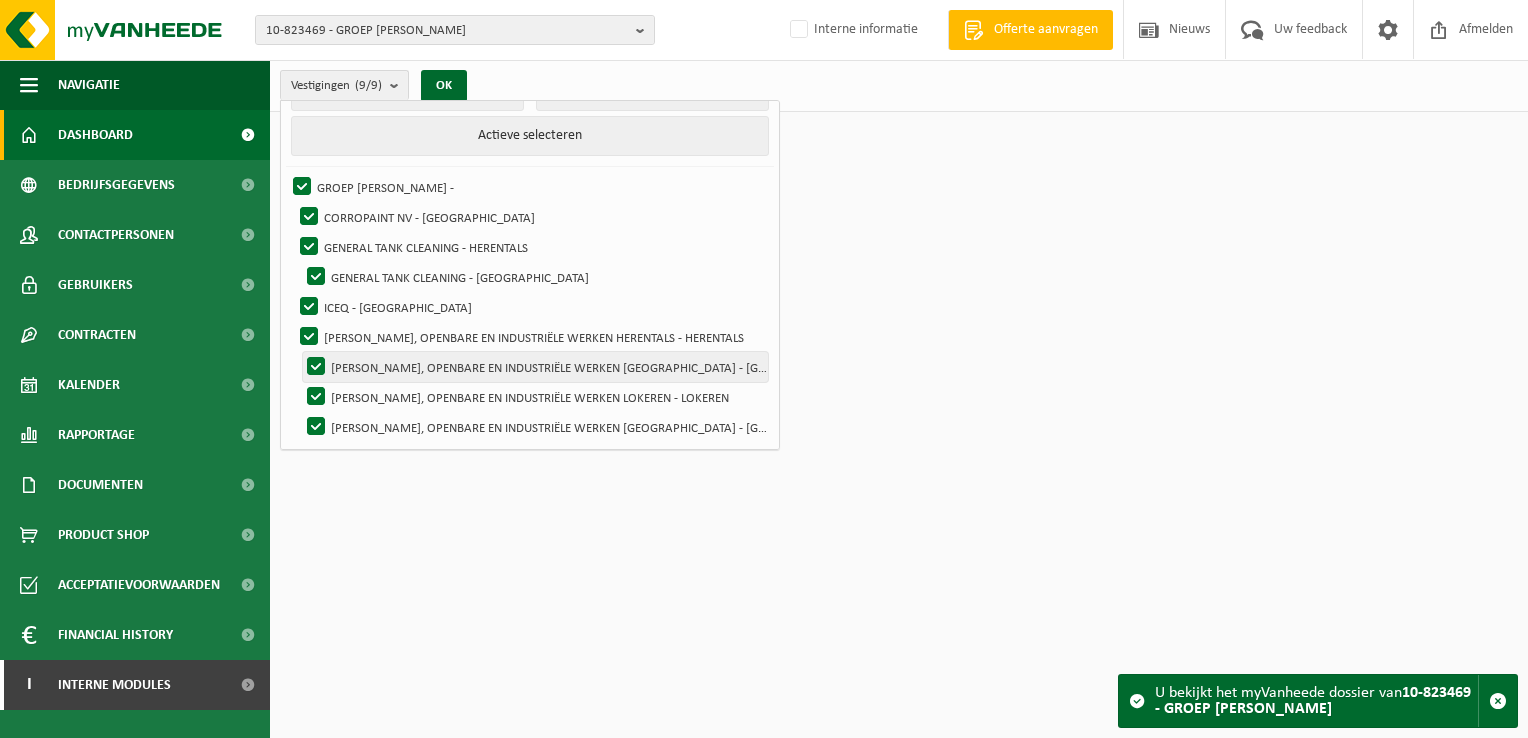 scroll, scrollTop: 38, scrollLeft: 0, axis: vertical 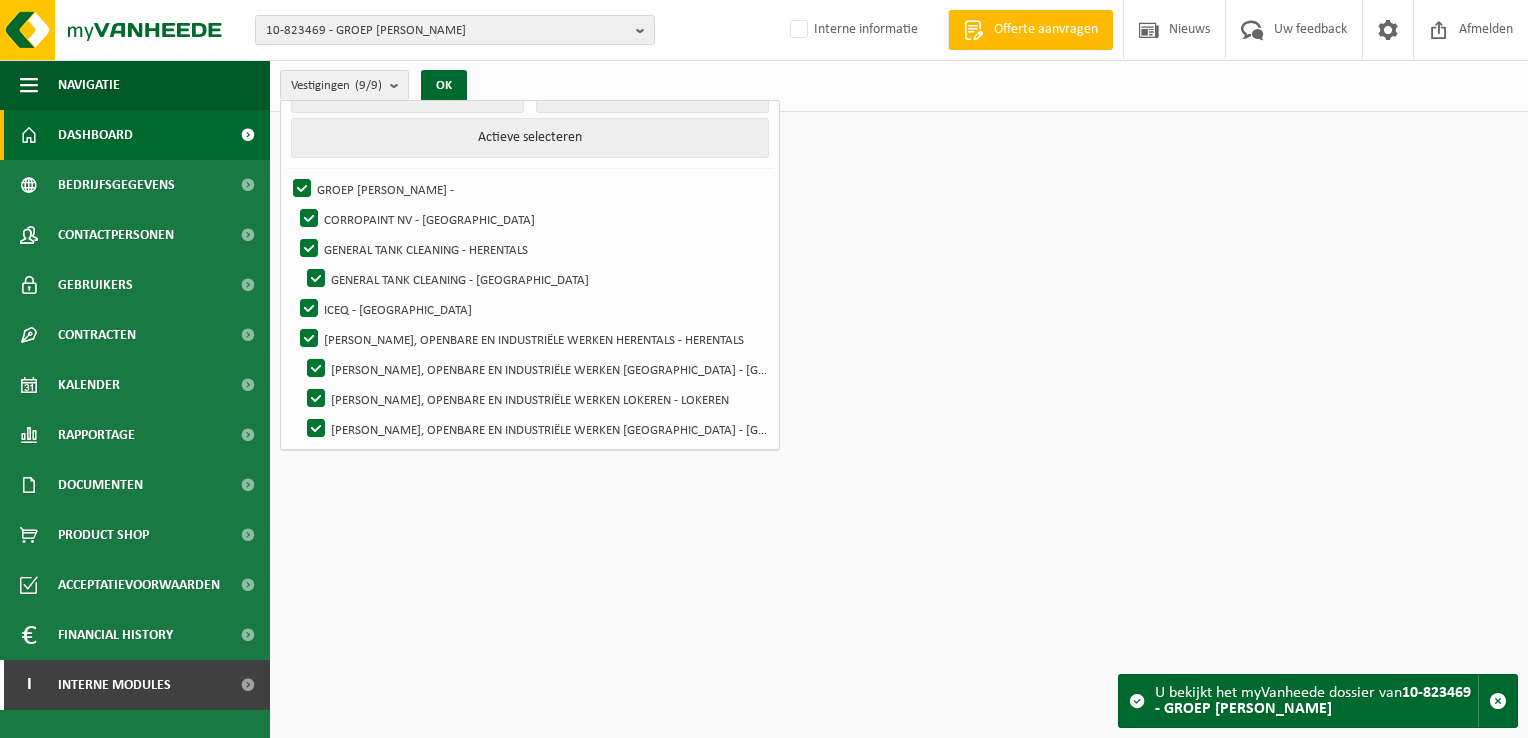 click on "10-823469 - GROEP VICTOR PEETERS                           10-823469 - GROEP VICTOR PEETERS 10-816582 - CORROPAINT NV - ANTWERPEN 01-059212 - GENERAL TANK CLEANING - HERENTALS 10-831688 - GENERAL TANK CLEANING - ANTWERPEN 10-886883 - ICEQ - ESSEN 10-816552 - VICTOR PEETERS, OPENBARE EN INDUSTRIËLE WERKEN HERENTALS - HERENTALS 10-816558 - VICTOR PEETERS, OPENBARE EN INDUSTRIËLE WERKEN ANTWERPEN - ANTWERPEN 10-988734 - VICTOR PEETERS, OPENBARE EN INDUSTRIËLE WERKEN LOKEREN - LOKEREN 10-816554 - VICTOR PEETERS, OPENBARE EN INDUSTRIËLE WERKEN SINT-KRUIS-WINKEL - SINT-KRUIS-WINKEL                                         Interne informatie      Welkom  TOM HELLEMANS         Offerte aanvragen         Nieuws         Uw feedback               Afmelden                     Navigatie                 Offerte aanvragen         Nieuws         Uw feedback               Afmelden                 Dashboard               Bedrijfsgegevens               Contactpersonen               Gebruikers" at bounding box center (764, 369) 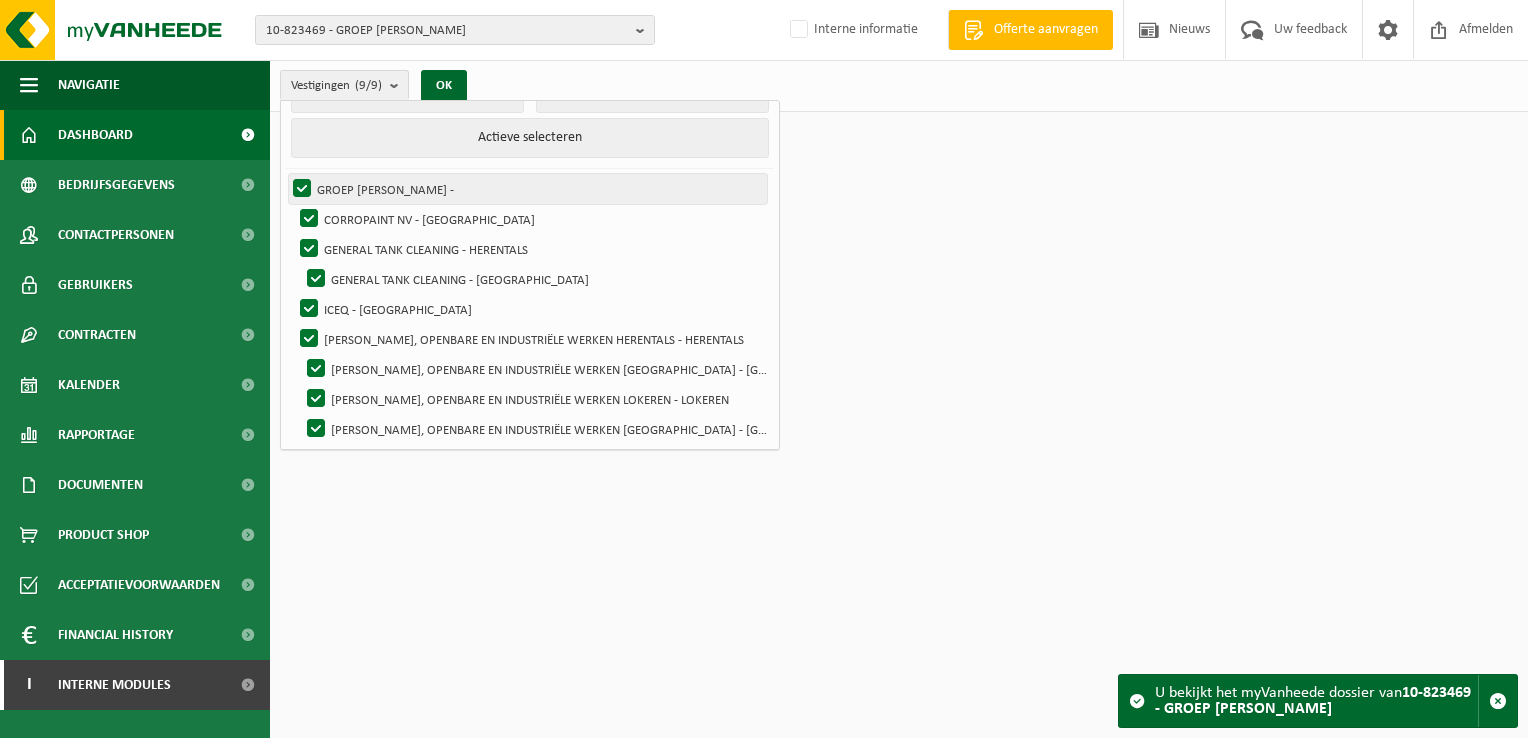 click on "GROEP VICTOR PEETERS -" at bounding box center [528, 189] 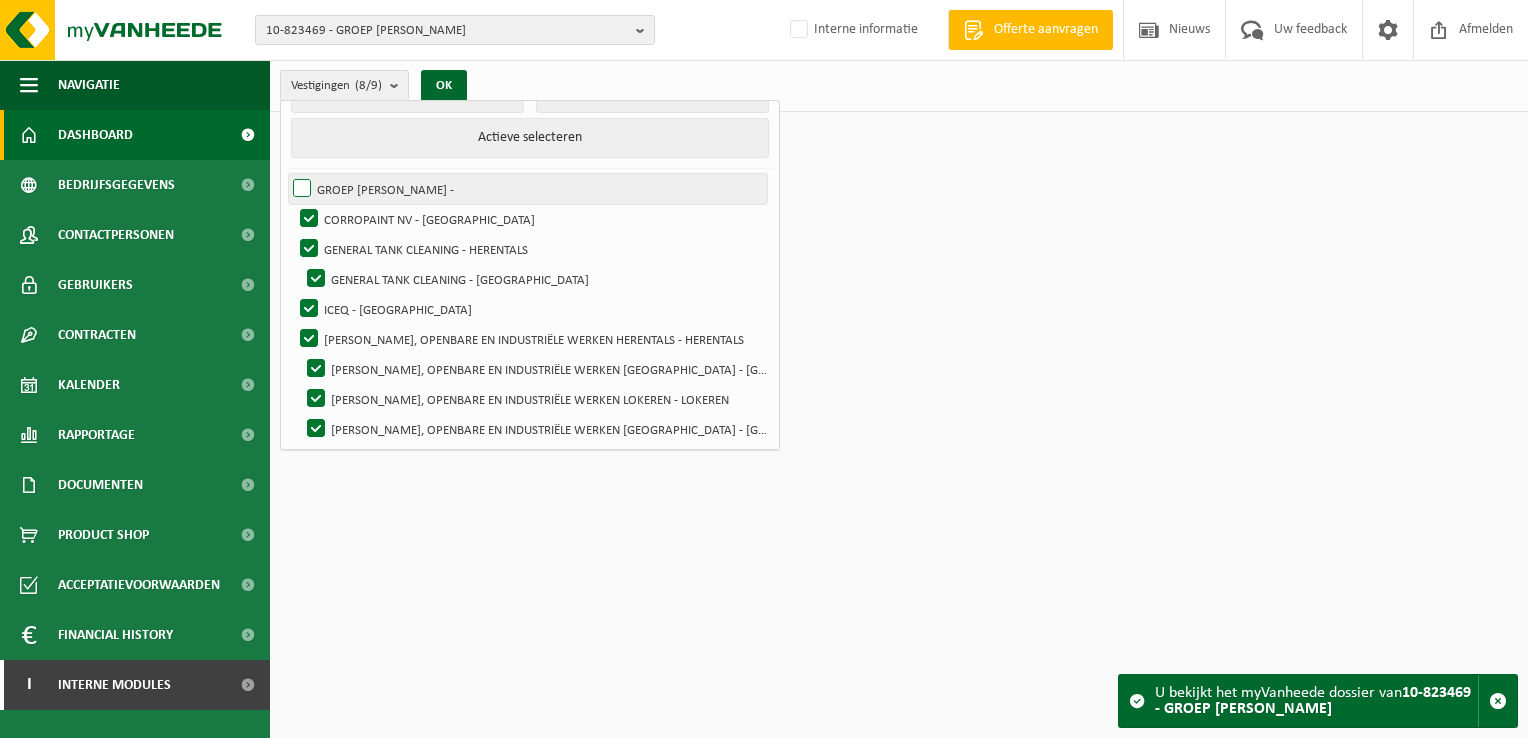 click on "GROEP VICTOR PEETERS -" at bounding box center (528, 189) 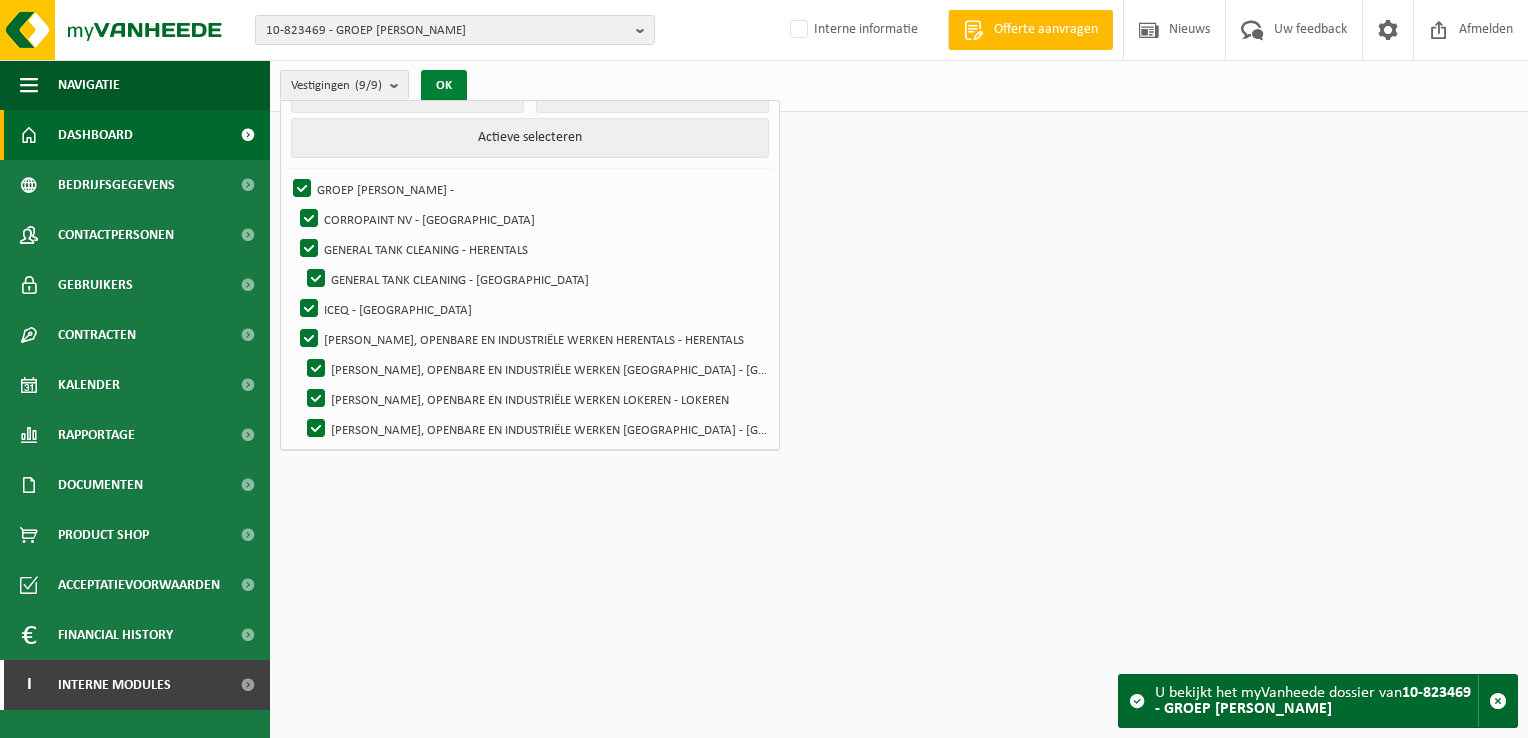 click on "OK" at bounding box center (444, 86) 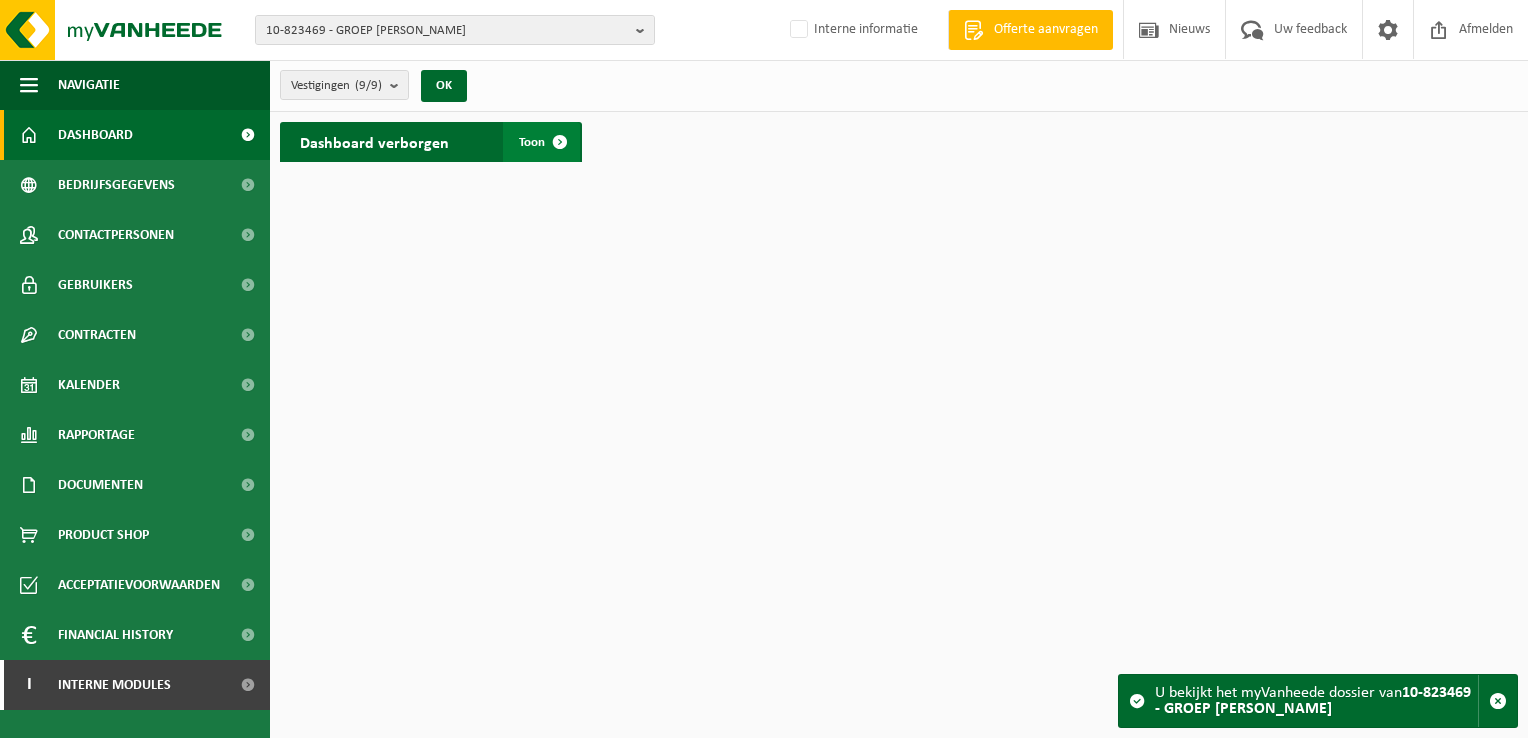 click at bounding box center [560, 142] 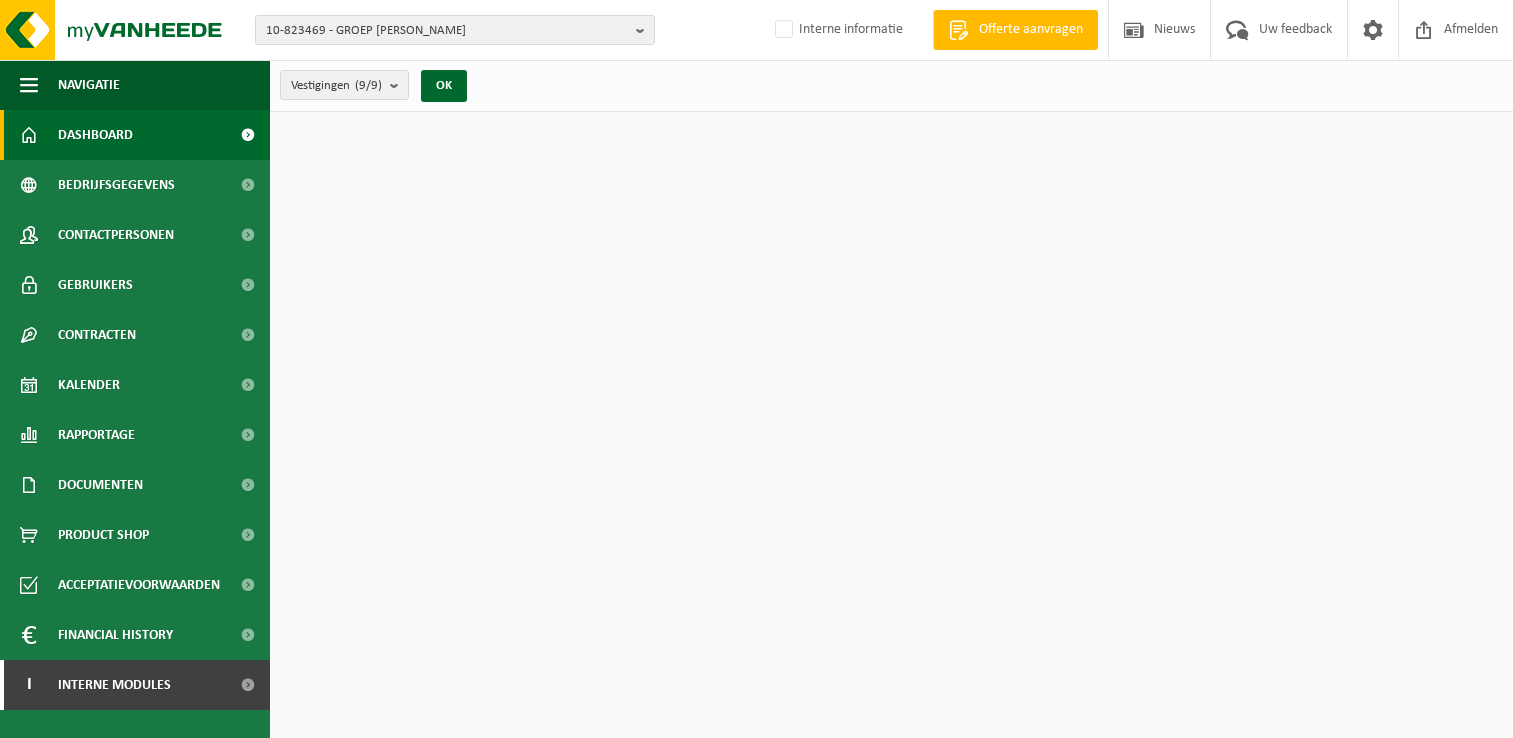 scroll, scrollTop: 0, scrollLeft: 0, axis: both 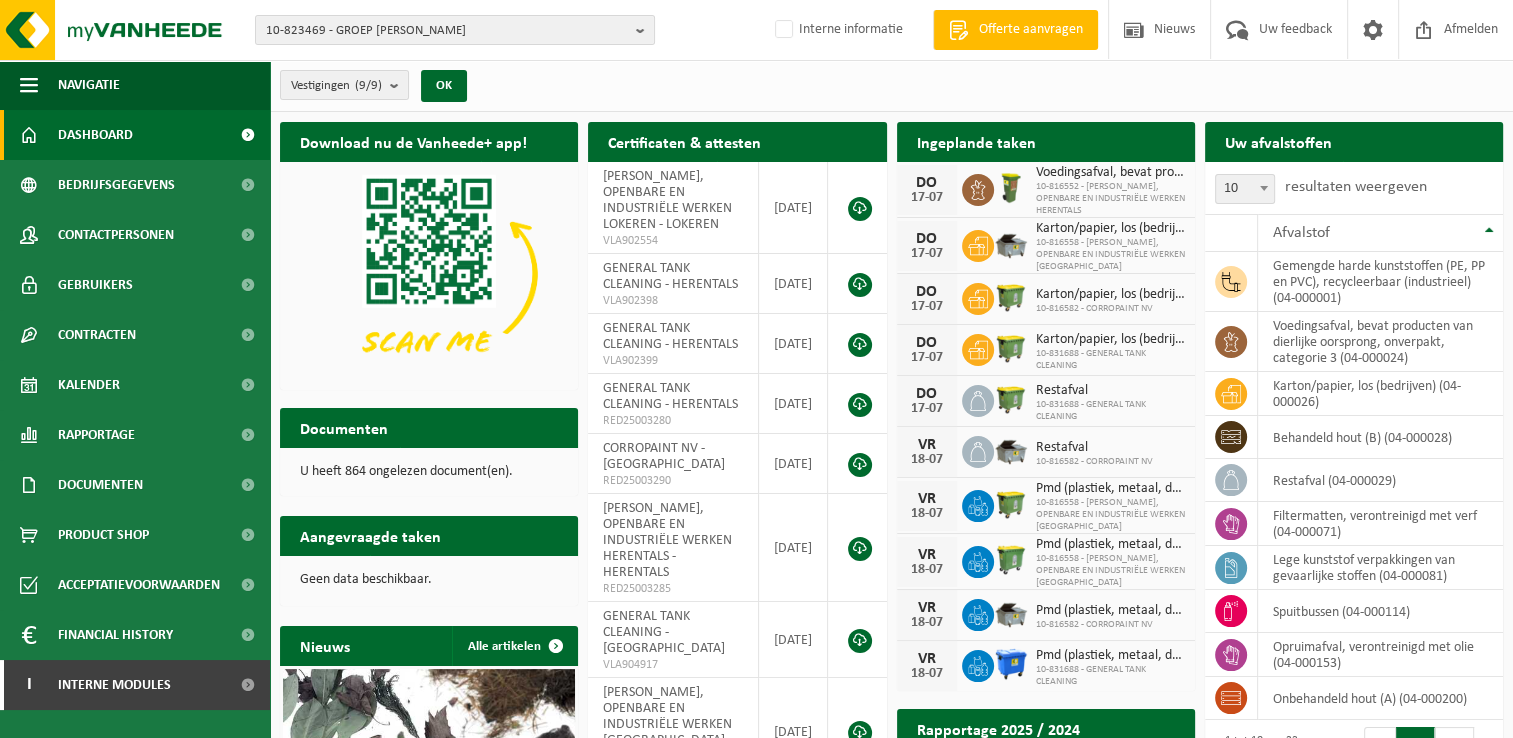 click on "10-823469 - GROEP VICTOR PEETERS                           10-823469 - GROEP VICTOR PEETERS 10-816582 - CORROPAINT NV - ANTWERPEN 01-059212 - GENERAL TANK CLEANING - HERENTALS 10-831688 - GENERAL TANK CLEANING - ANTWERPEN 10-886883 - ICEQ - ESSEN 10-816552 - VICTOR PEETERS, OPENBARE EN INDUSTRIËLE WERKEN HERENTALS - HERENTALS 10-816558 - VICTOR PEETERS, OPENBARE EN INDUSTRIËLE WERKEN ANTWERPEN - ANTWERPEN 10-988734 - VICTOR PEETERS, OPENBARE EN INDUSTRIËLE WERKEN LOKEREN - LOKEREN 10-816554 - VICTOR PEETERS, OPENBARE EN INDUSTRIËLE WERKEN SINT-KRUIS-WINKEL - SINT-KRUIS-WINKEL                                         Interne informatie      Welkom  TOM HELLEMANS         Offerte aanvragen         Nieuws         Uw feedback               Afmelden" at bounding box center (756, 30) 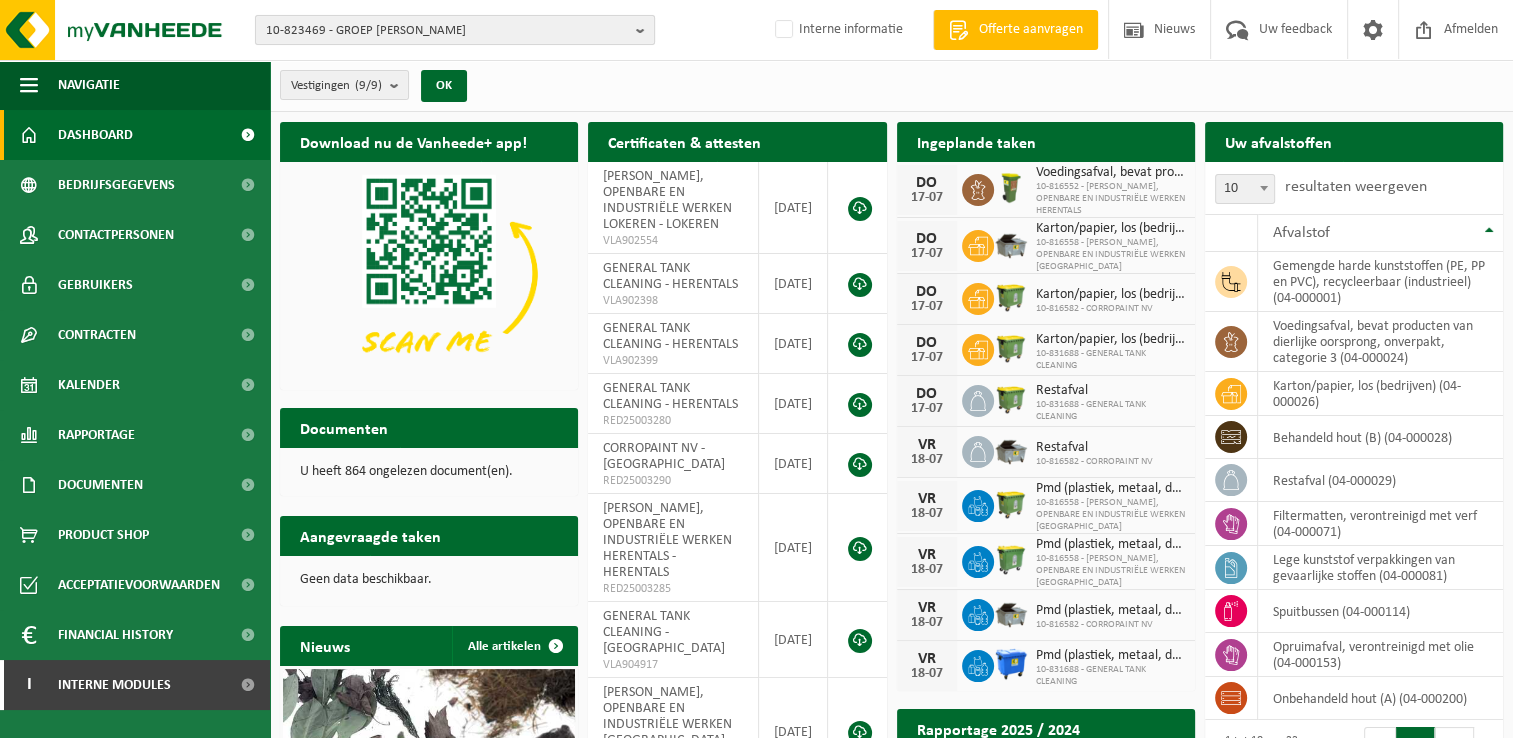 click on "10-823469 - GROEP VICTOR PEETERS" at bounding box center (447, 31) 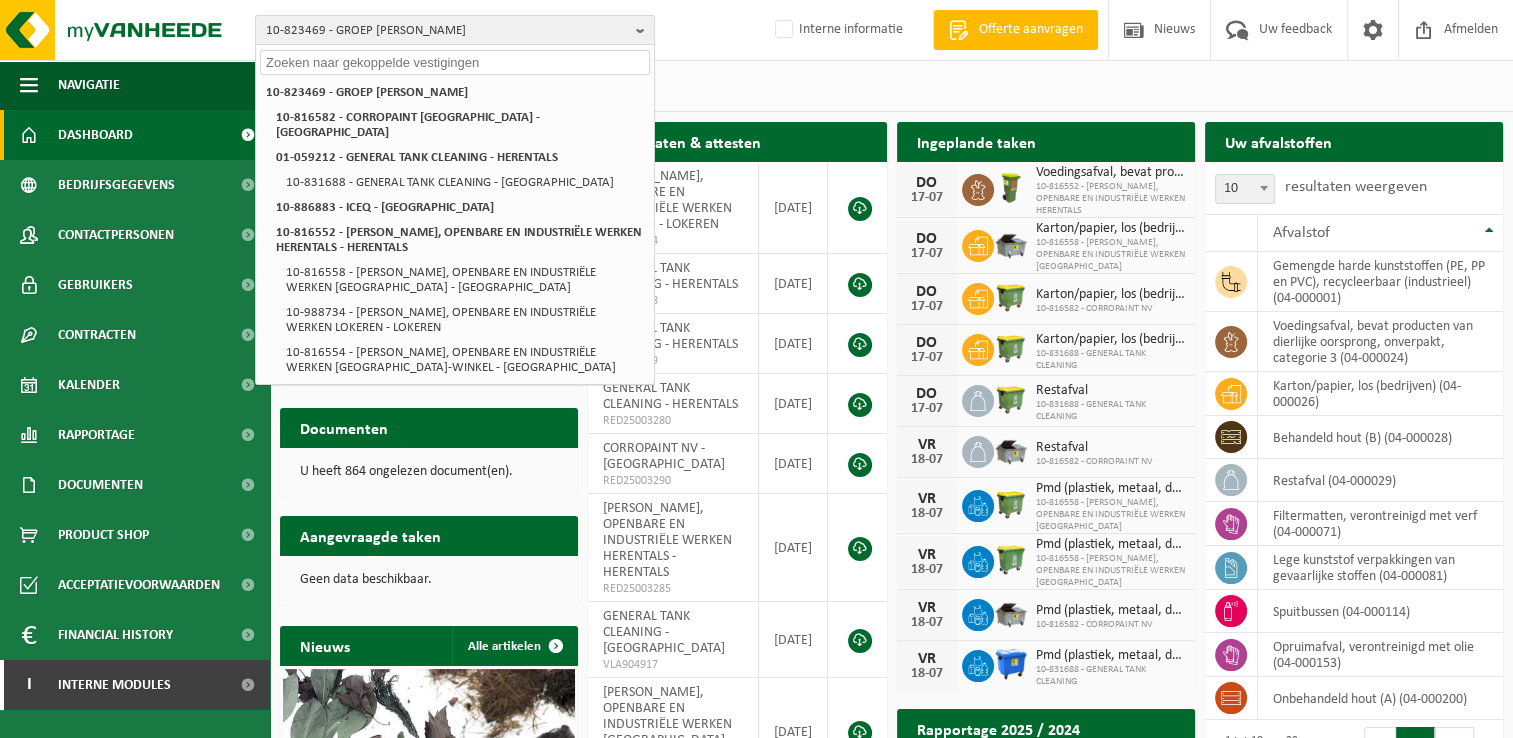 click at bounding box center [455, 62] 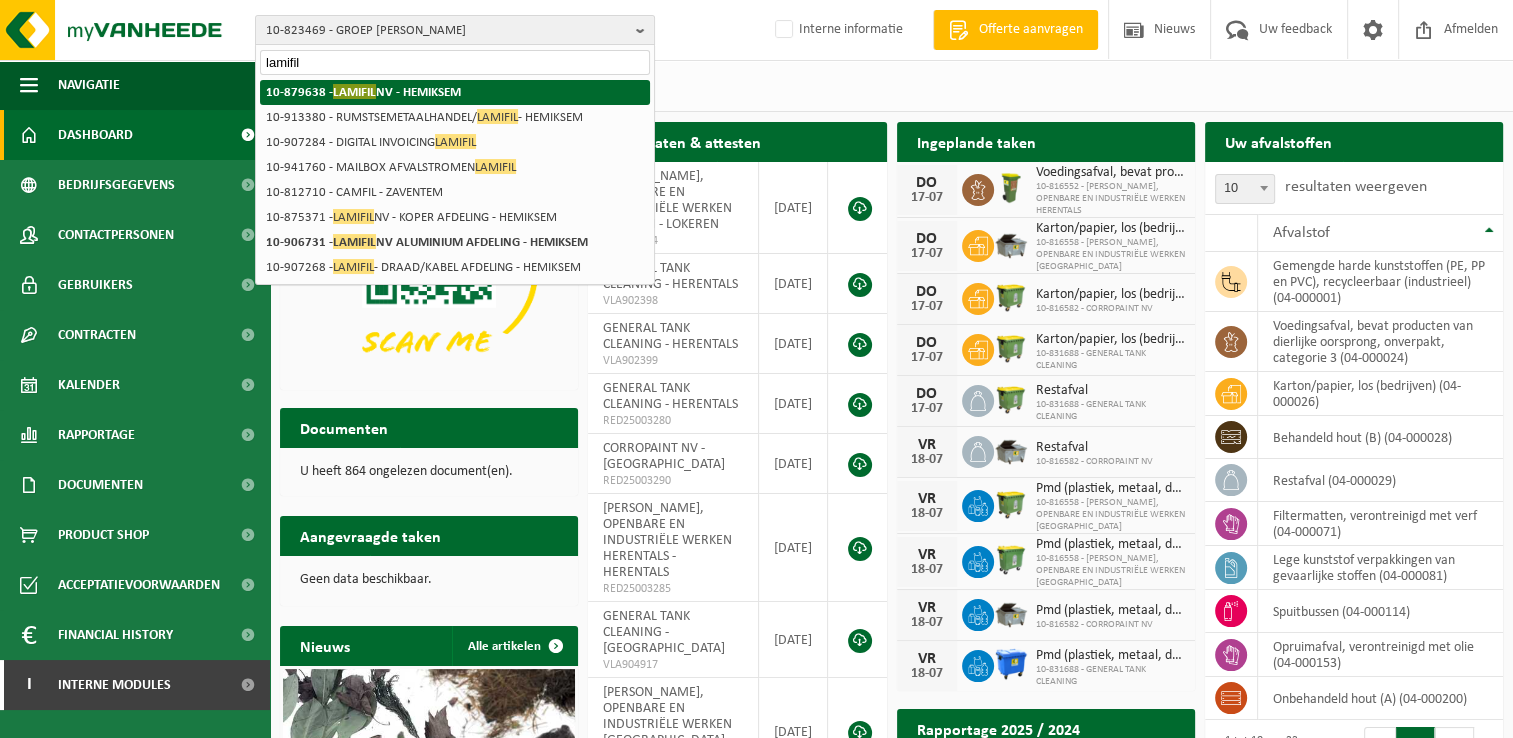 type on "lamifil" 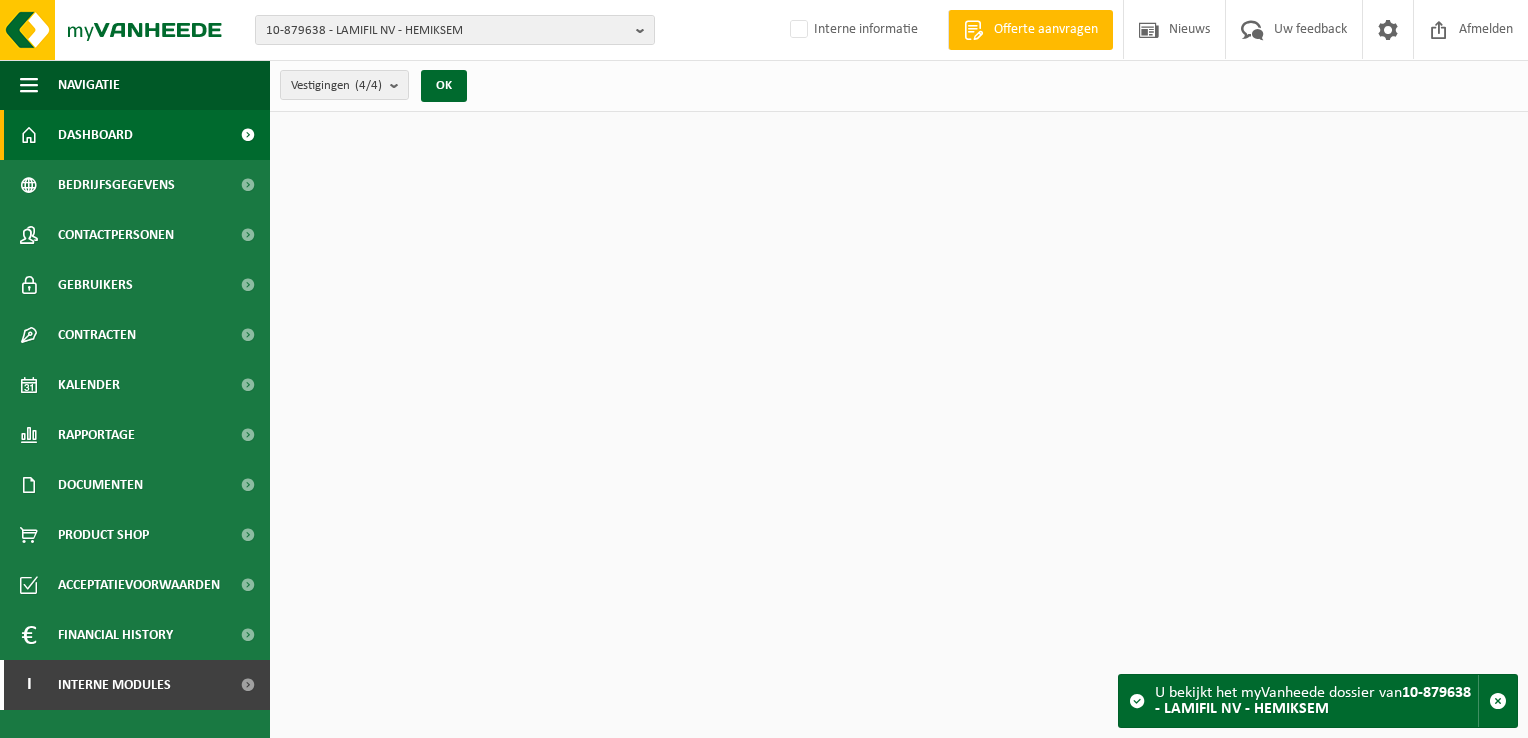 scroll, scrollTop: 0, scrollLeft: 0, axis: both 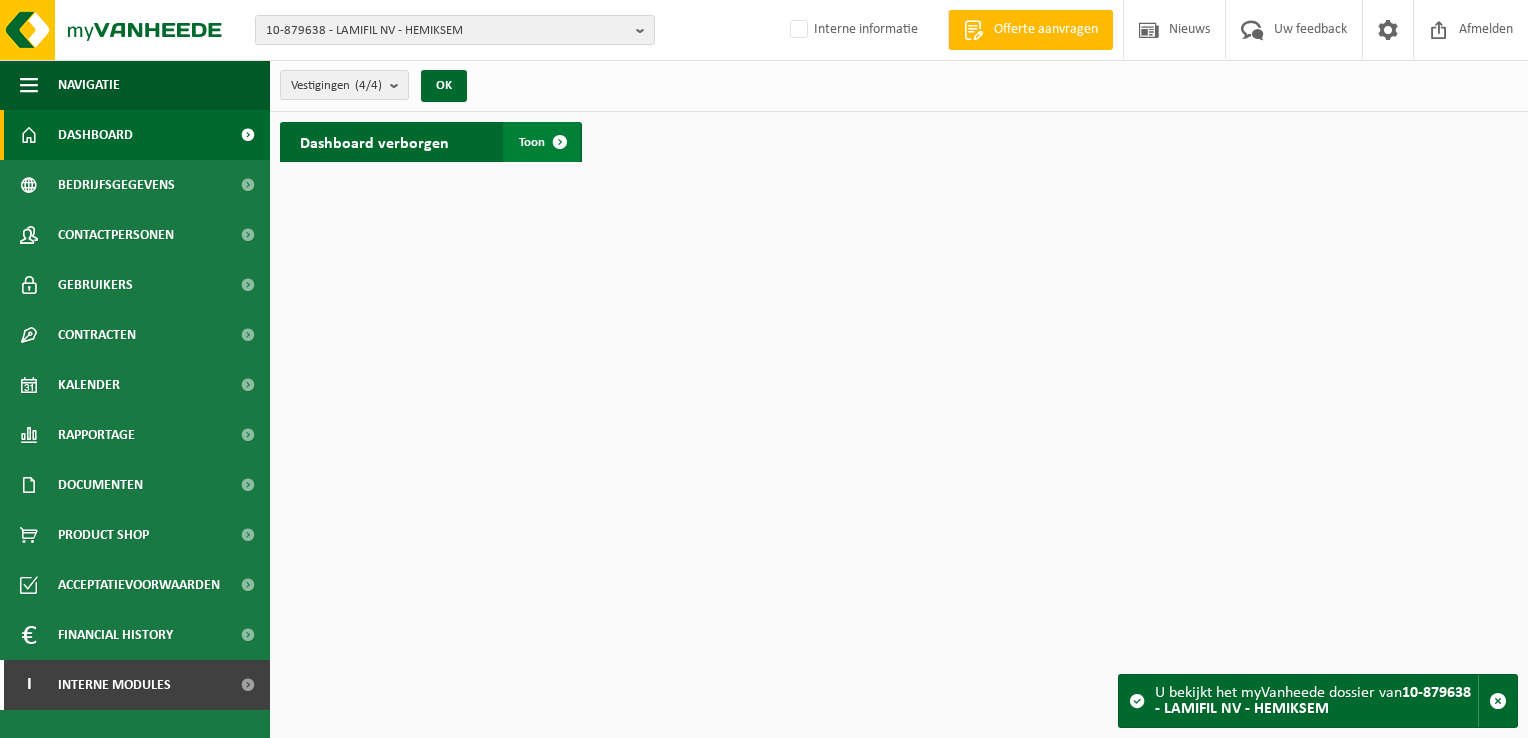 click at bounding box center (560, 142) 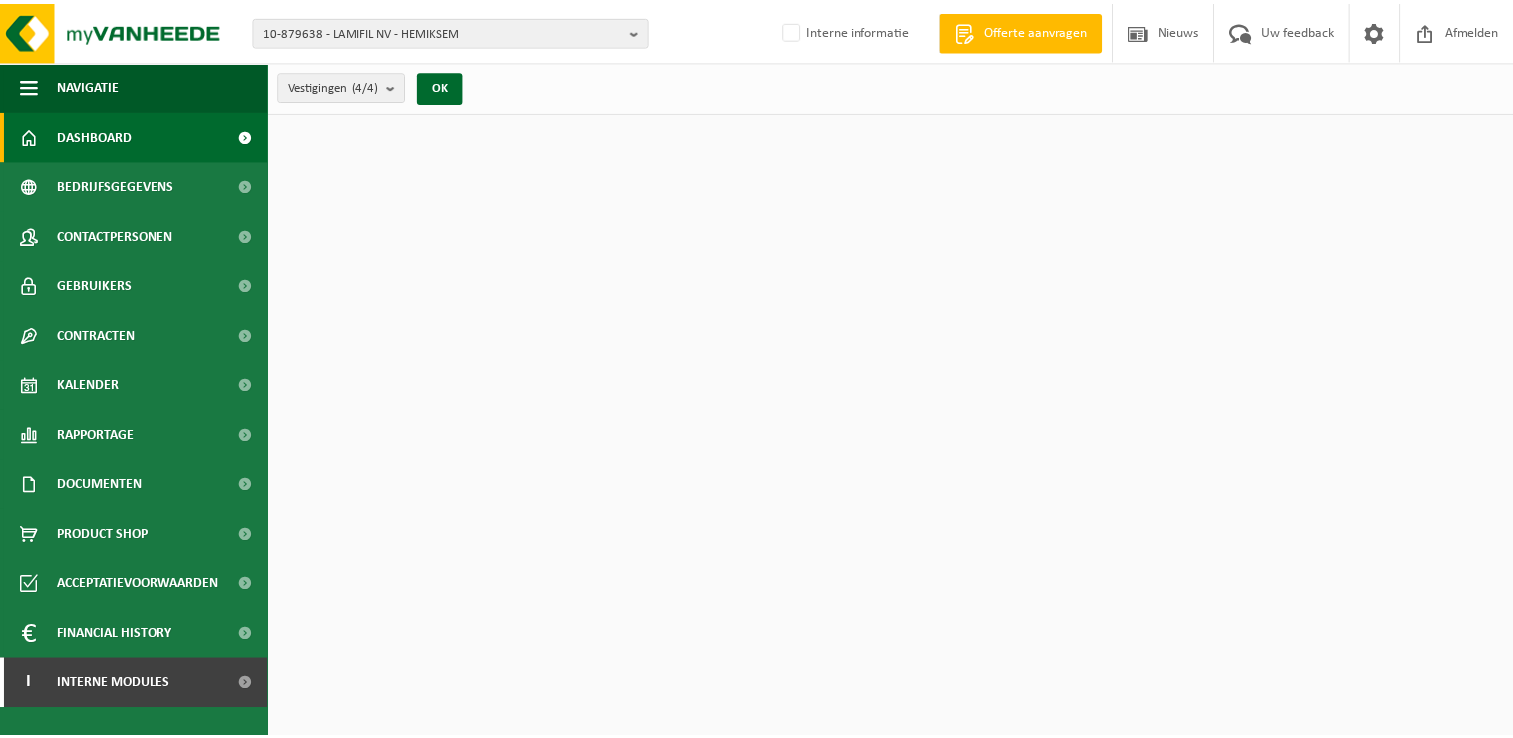 scroll, scrollTop: 0, scrollLeft: 0, axis: both 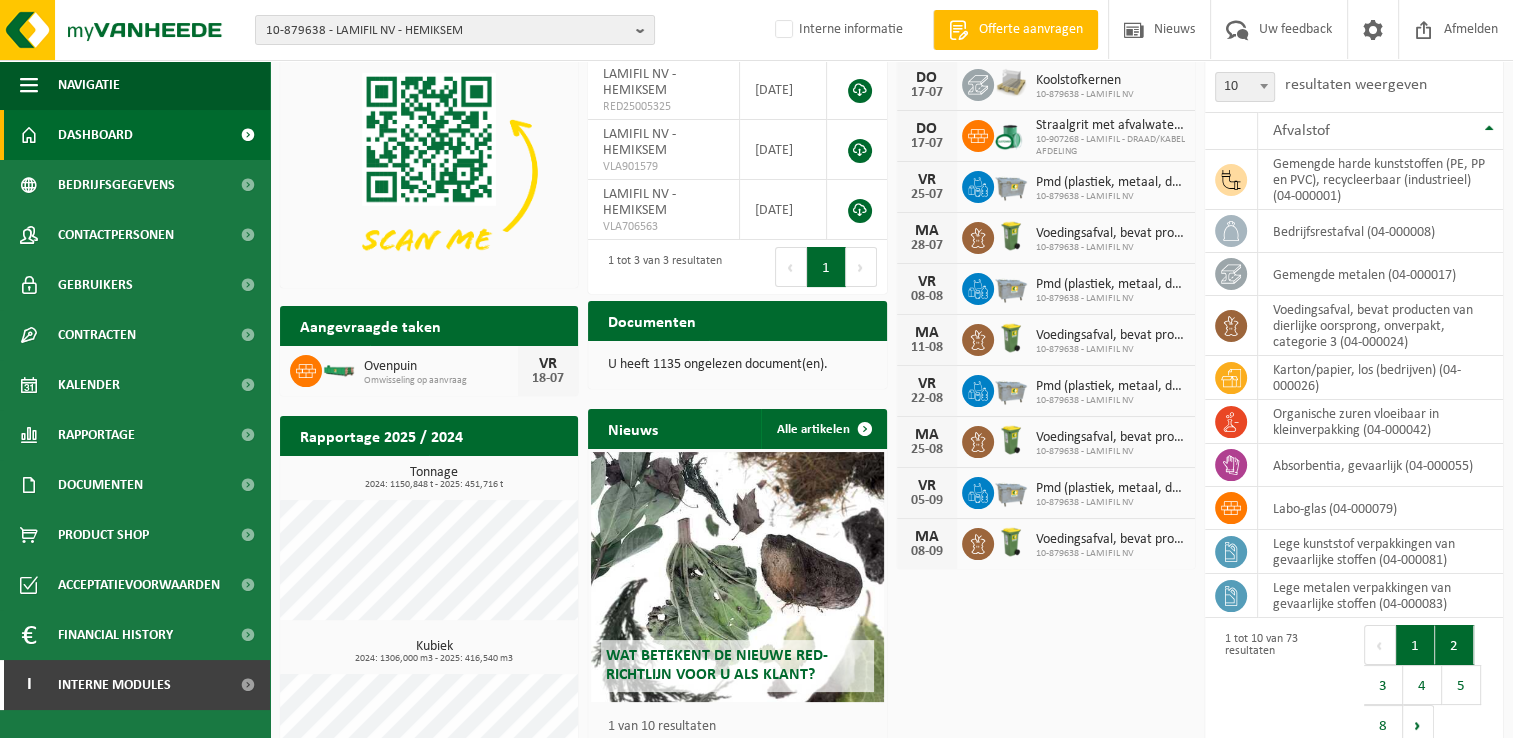 click on "2" at bounding box center [1454, 645] 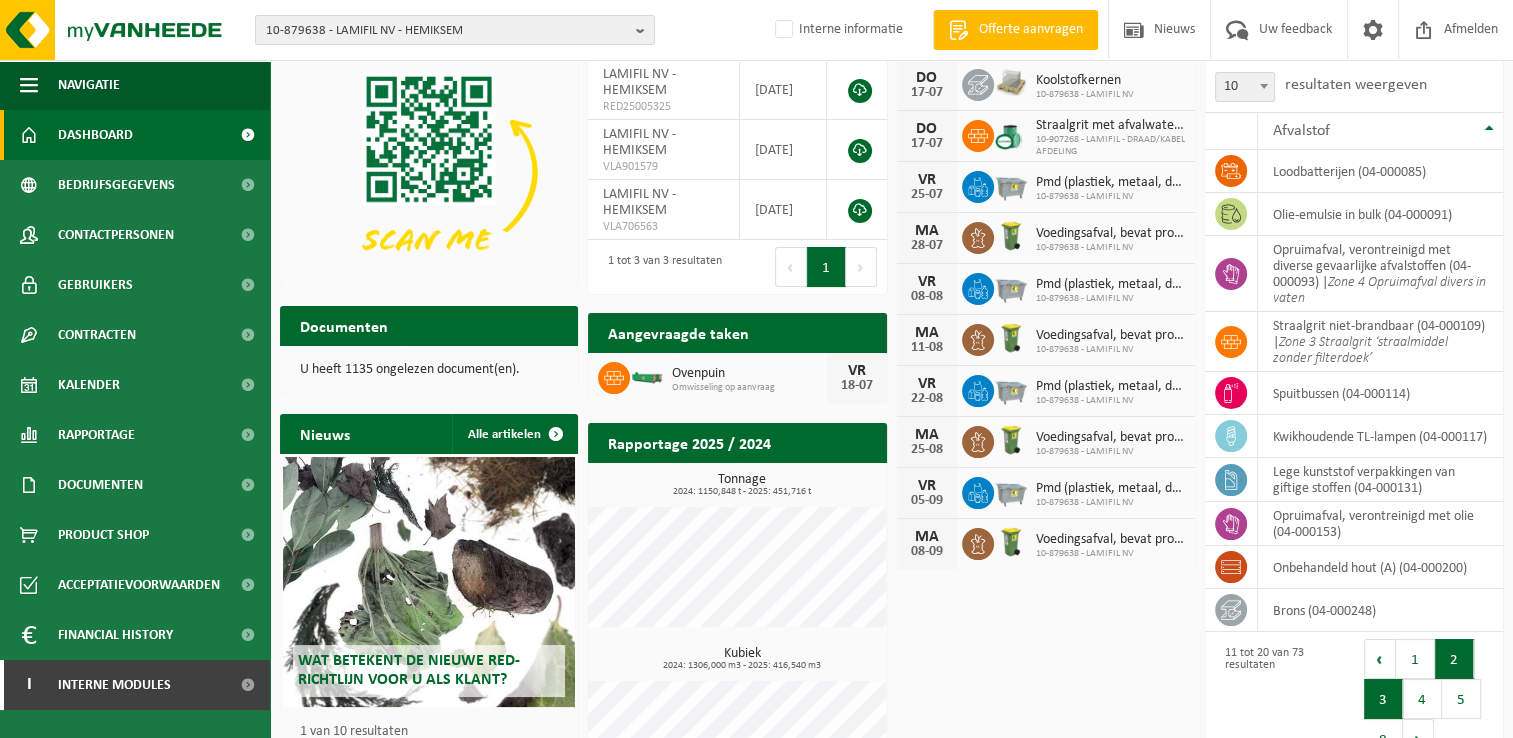 click on "3" at bounding box center [1383, 699] 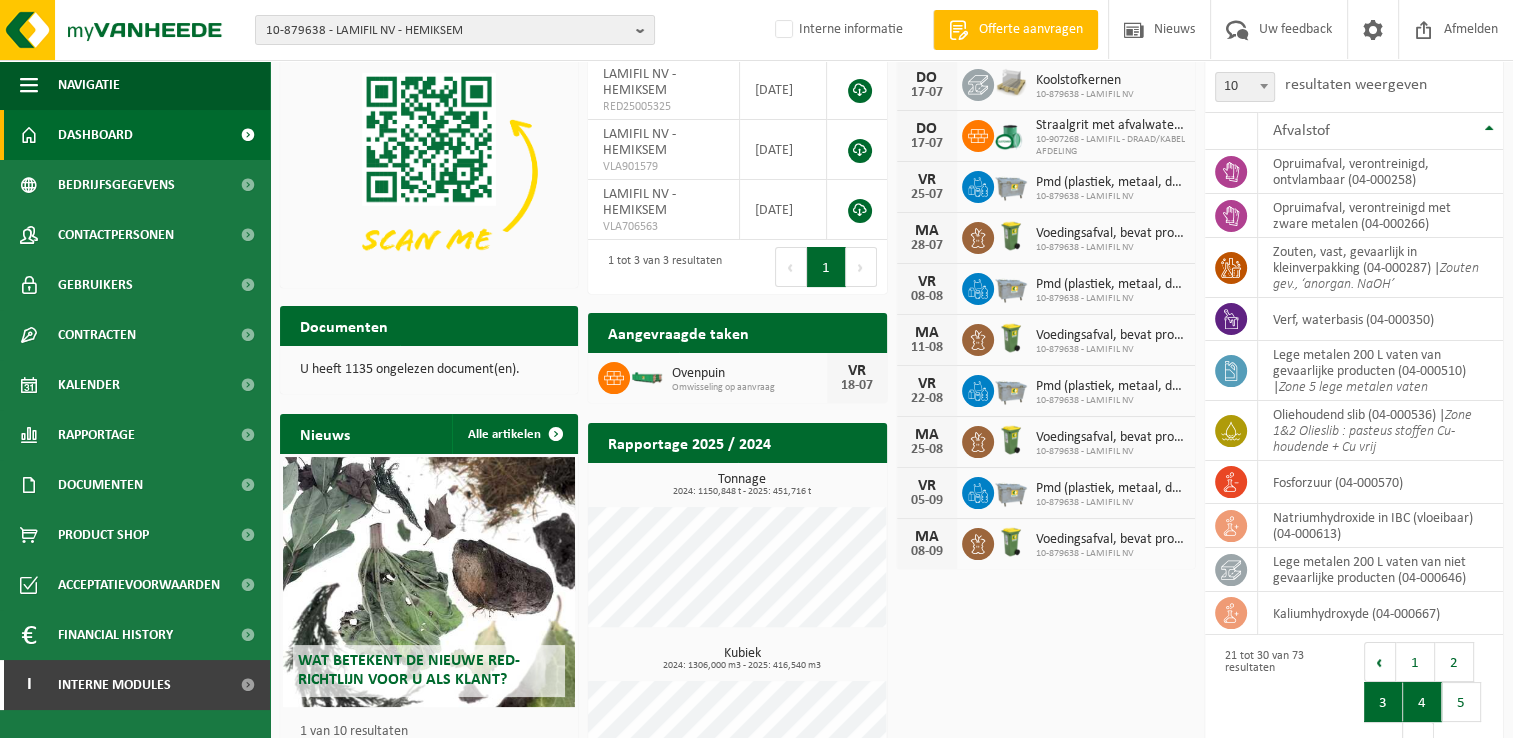 click on "4" at bounding box center (1422, 702) 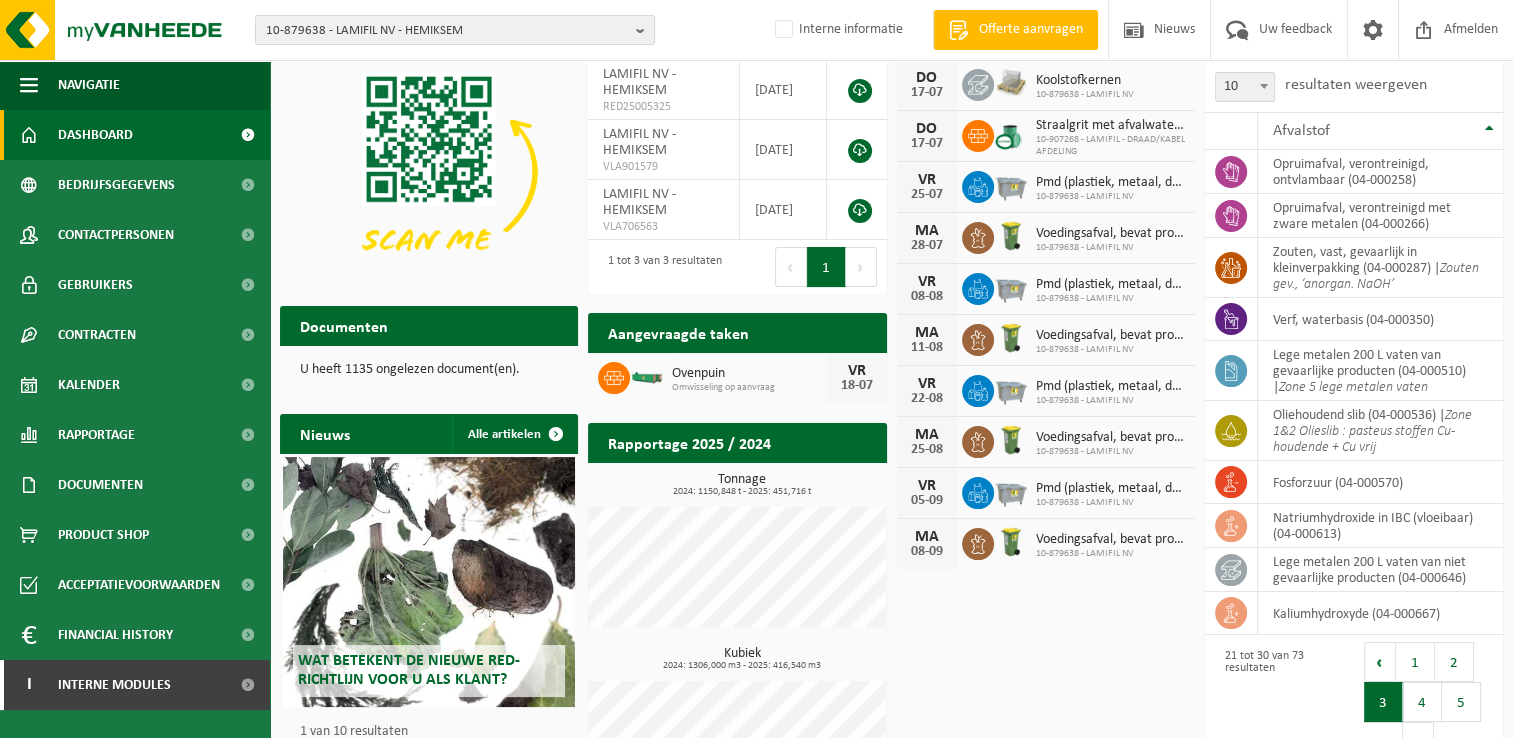 scroll, scrollTop: 132, scrollLeft: 0, axis: vertical 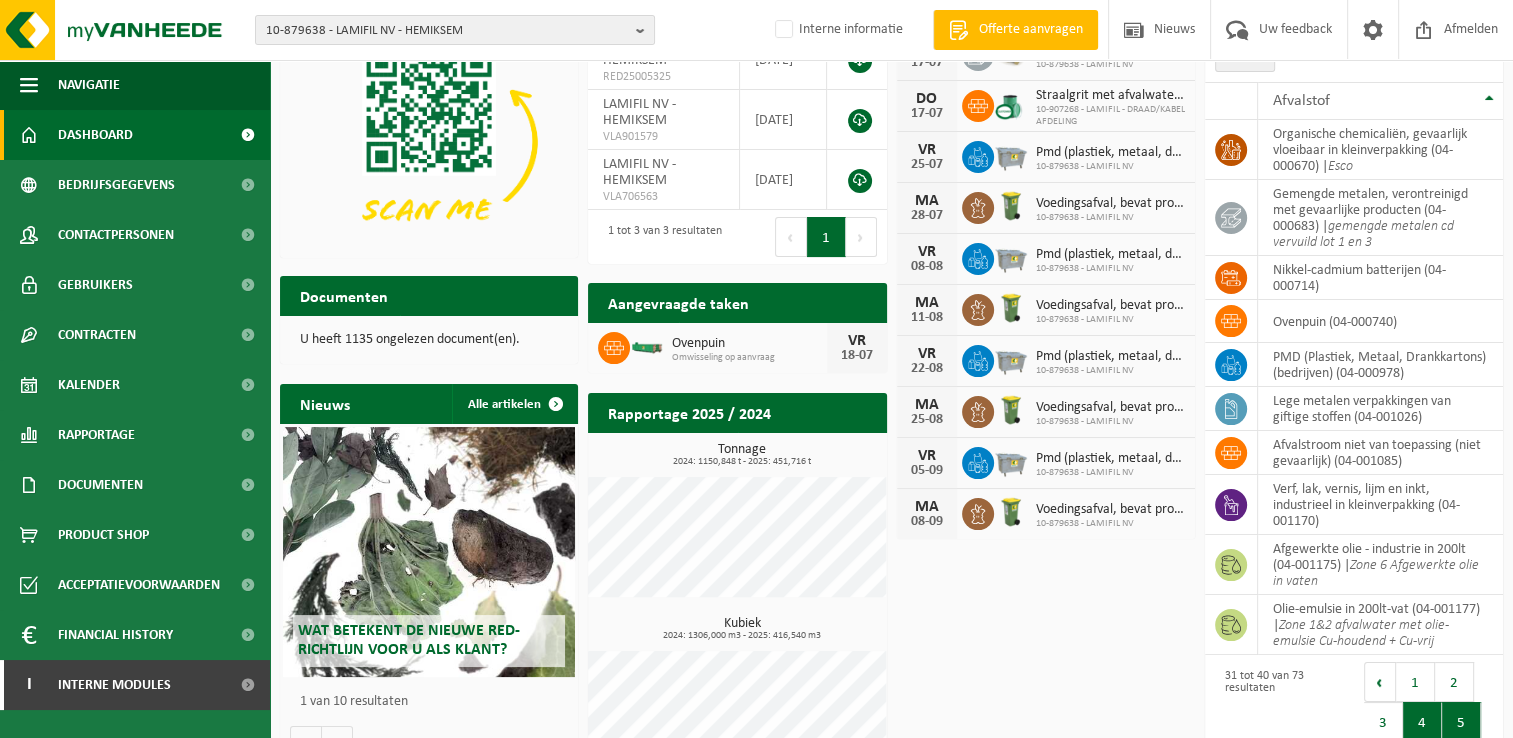 click on "5" at bounding box center (1461, 722) 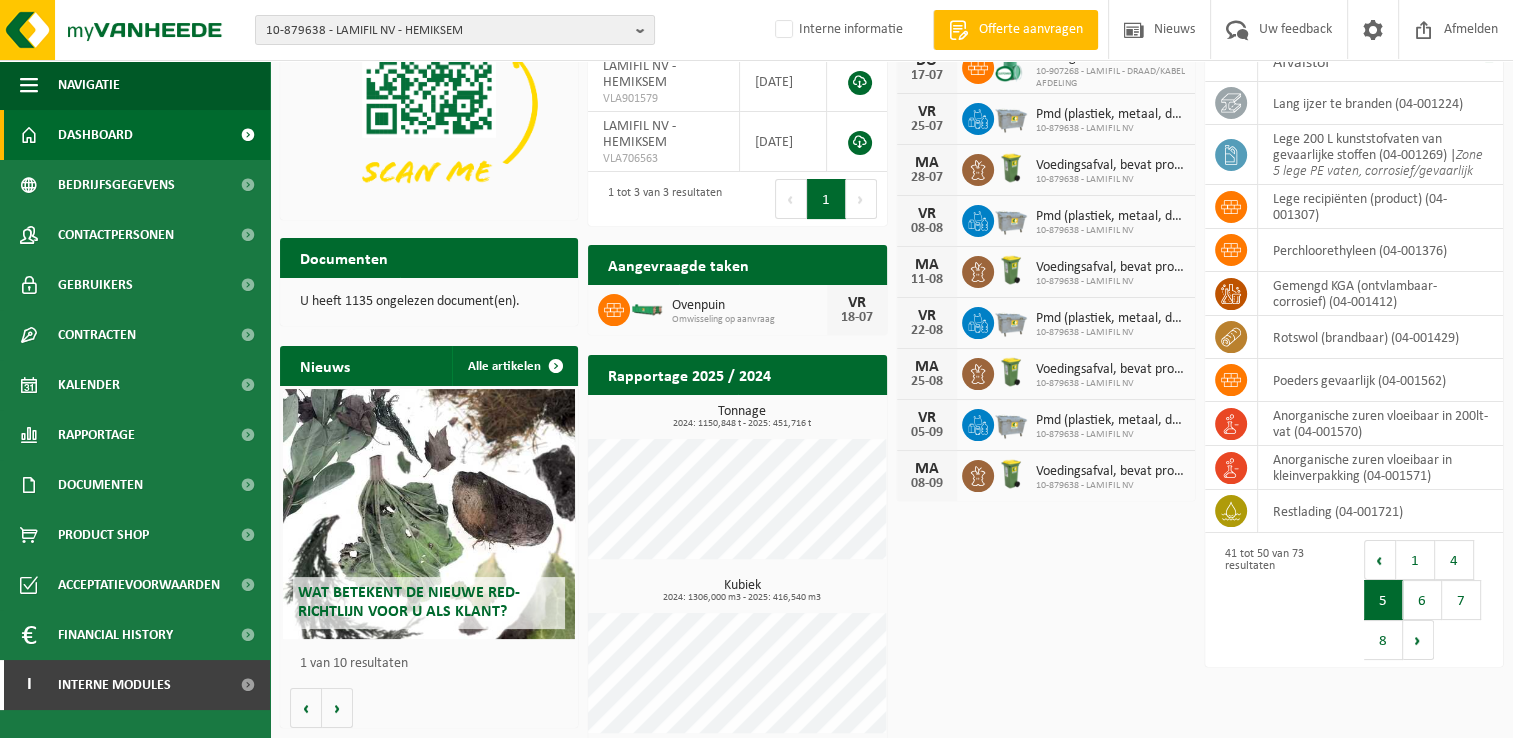 scroll, scrollTop: 169, scrollLeft: 0, axis: vertical 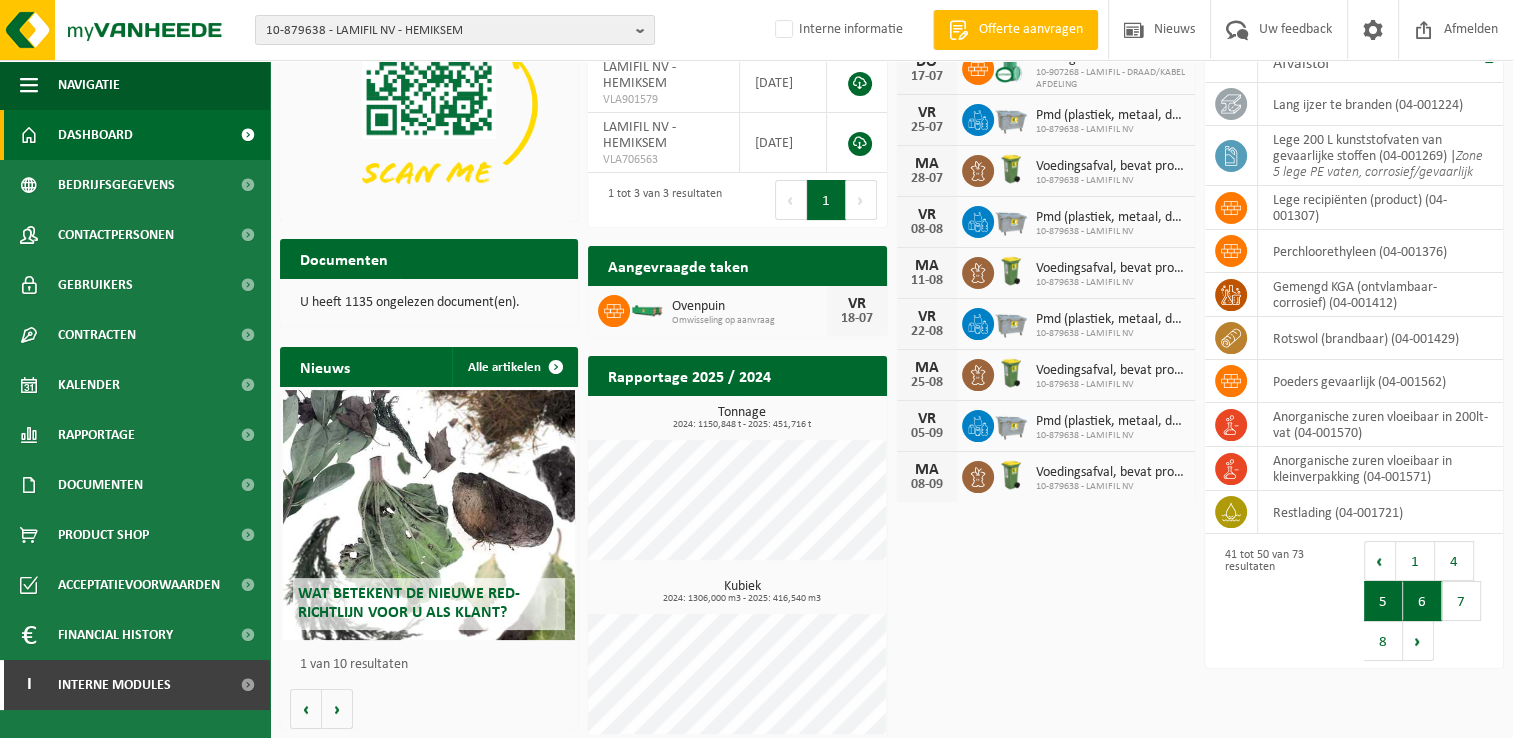 click on "6" at bounding box center (1422, 601) 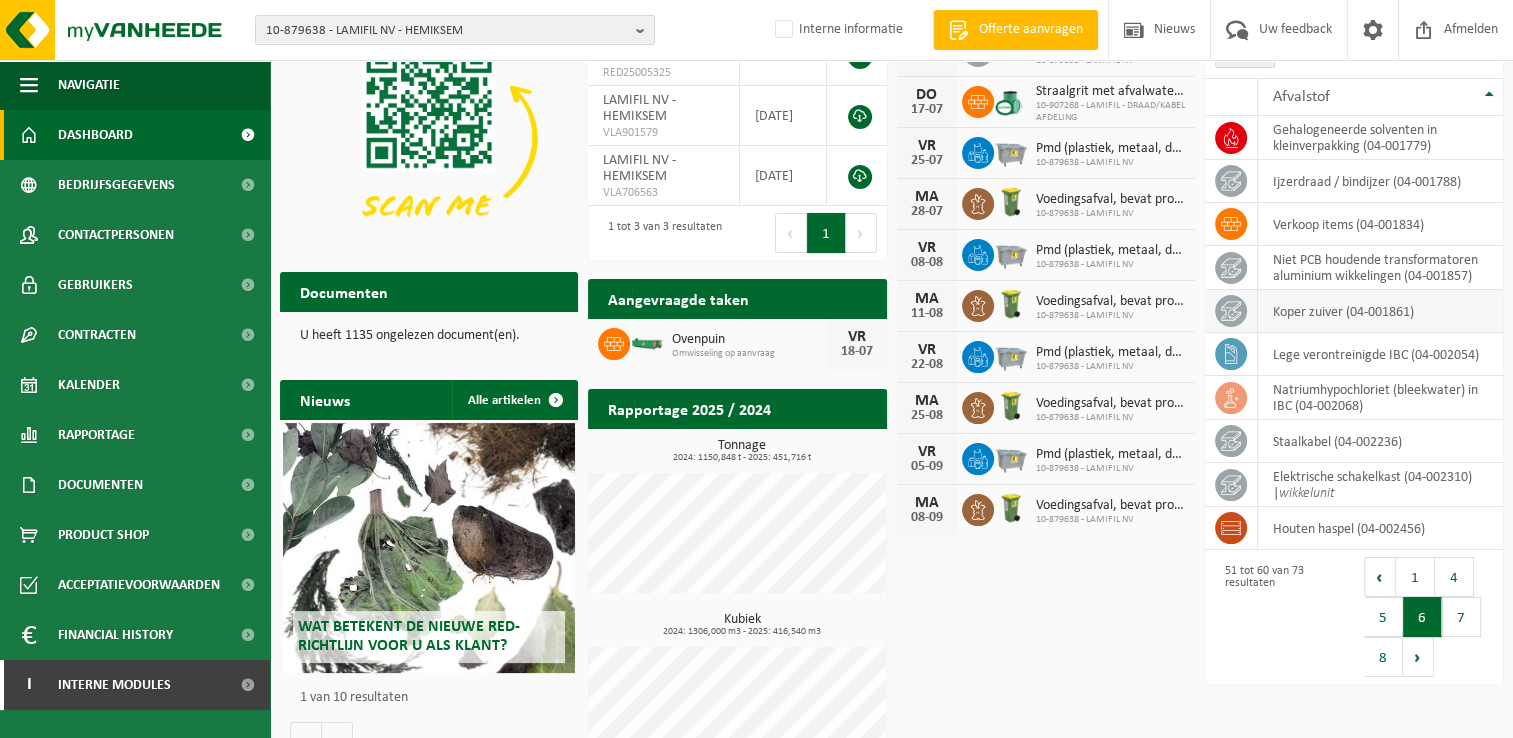 scroll, scrollTop: 184, scrollLeft: 0, axis: vertical 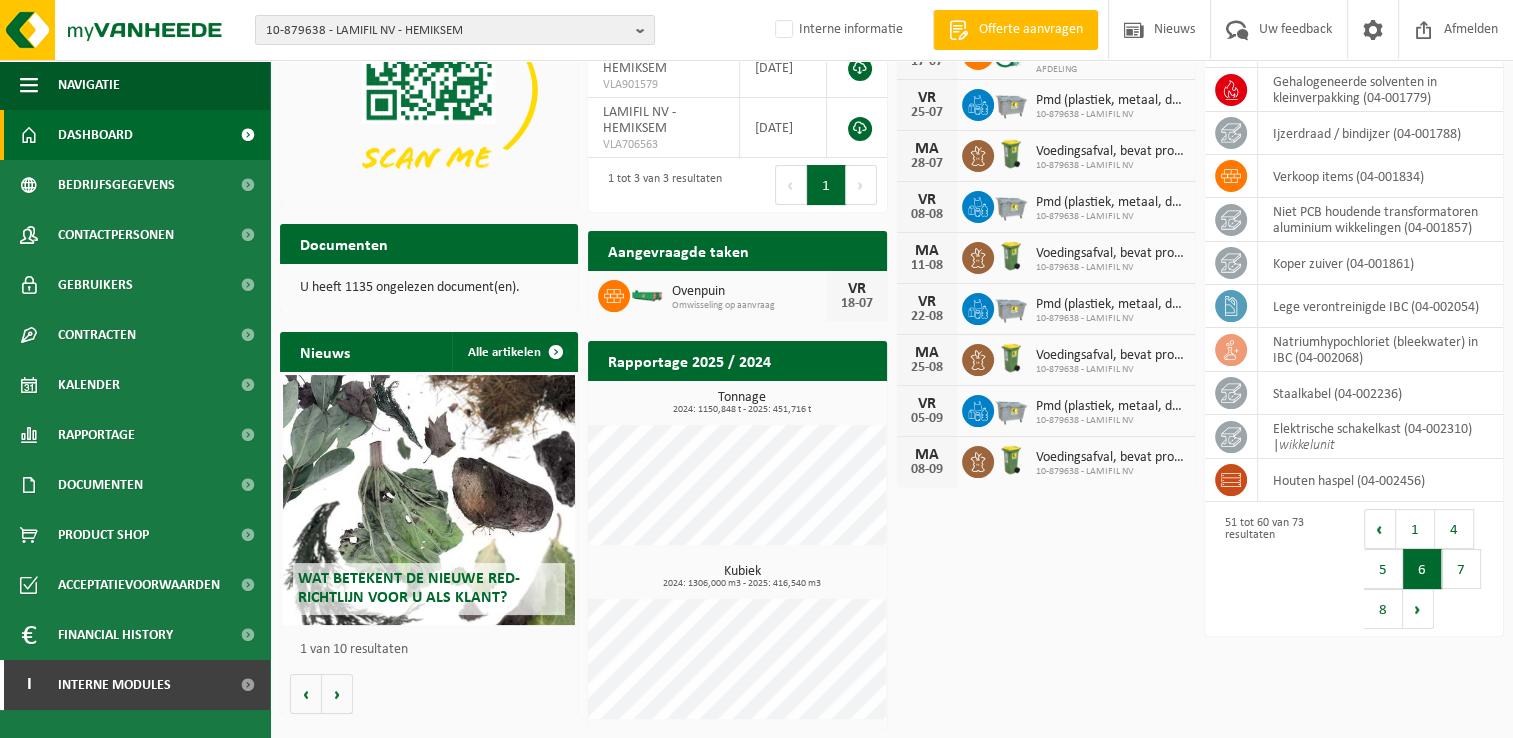 click on "Eerste Vorige 1 … 4 5 6 7 8 Volgende Laatste" at bounding box center (1428, 569) 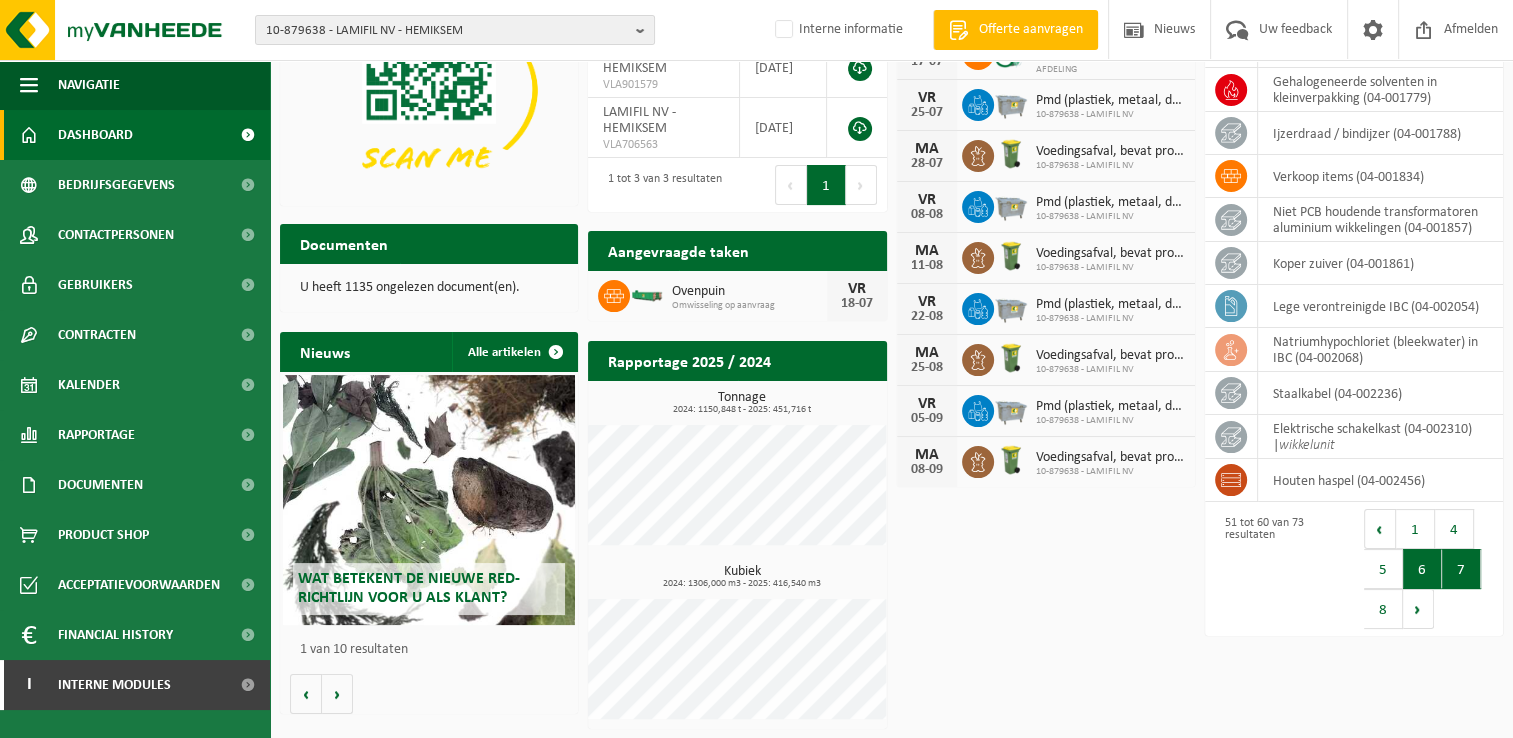 click on "7" at bounding box center (1461, 569) 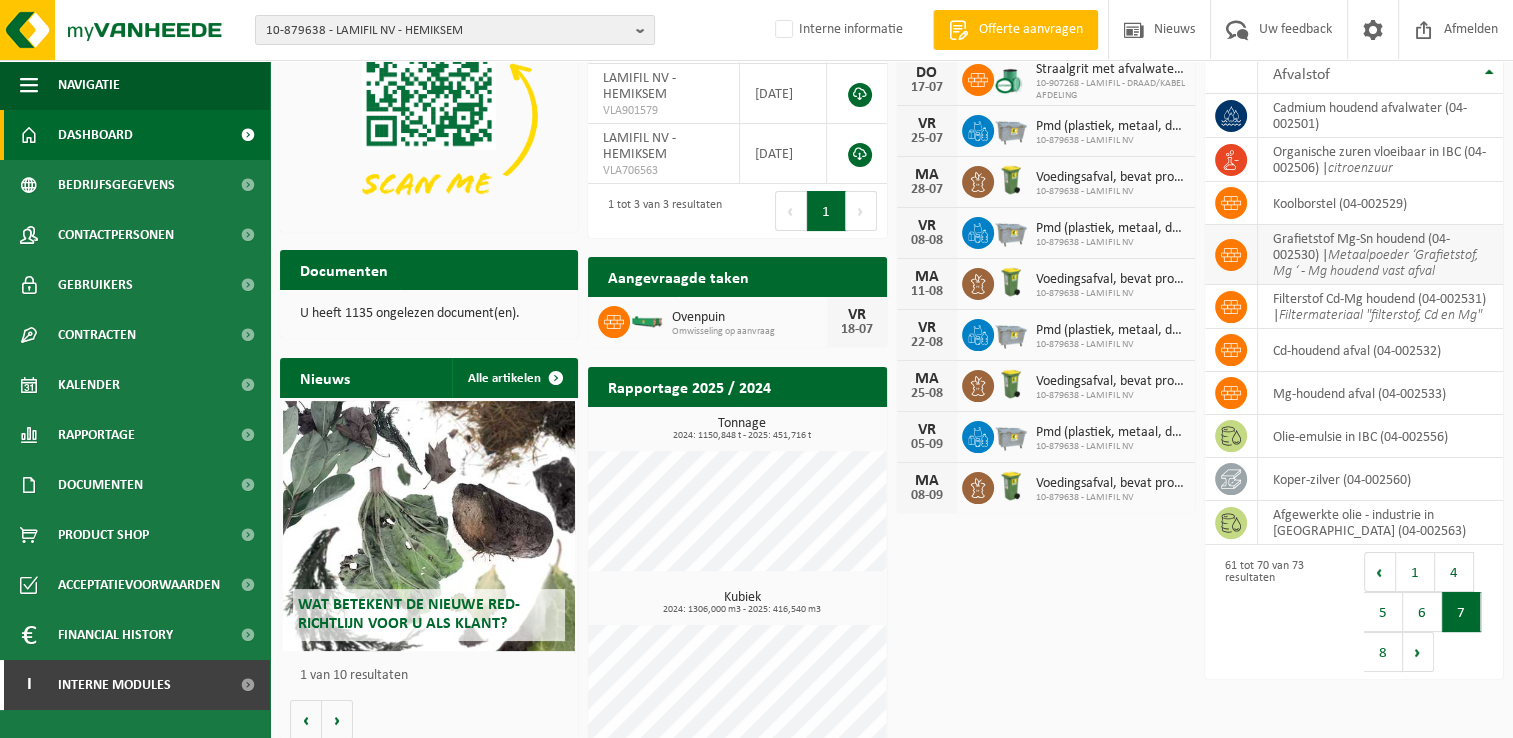 scroll, scrollTop: 160, scrollLeft: 0, axis: vertical 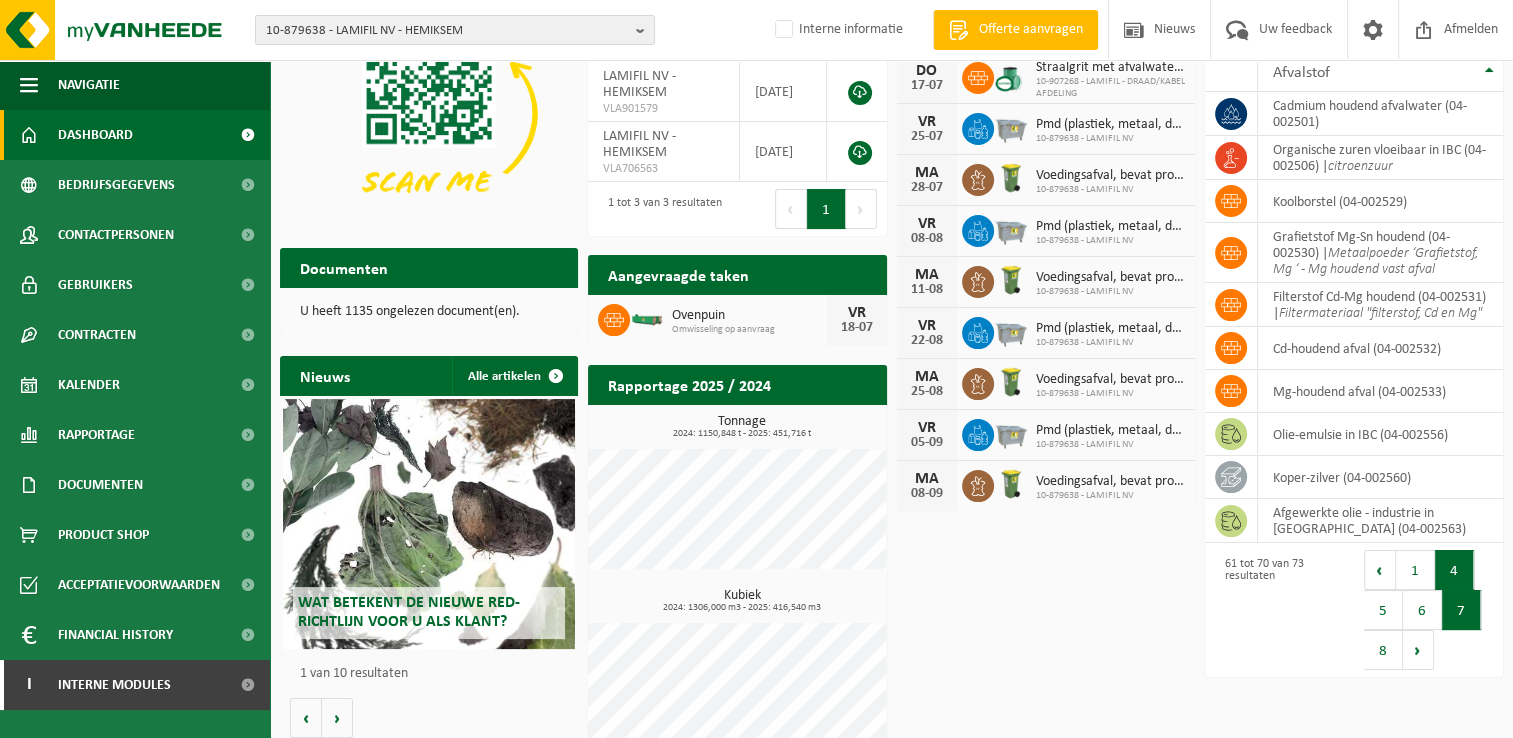 click on "4" at bounding box center (1454, 570) 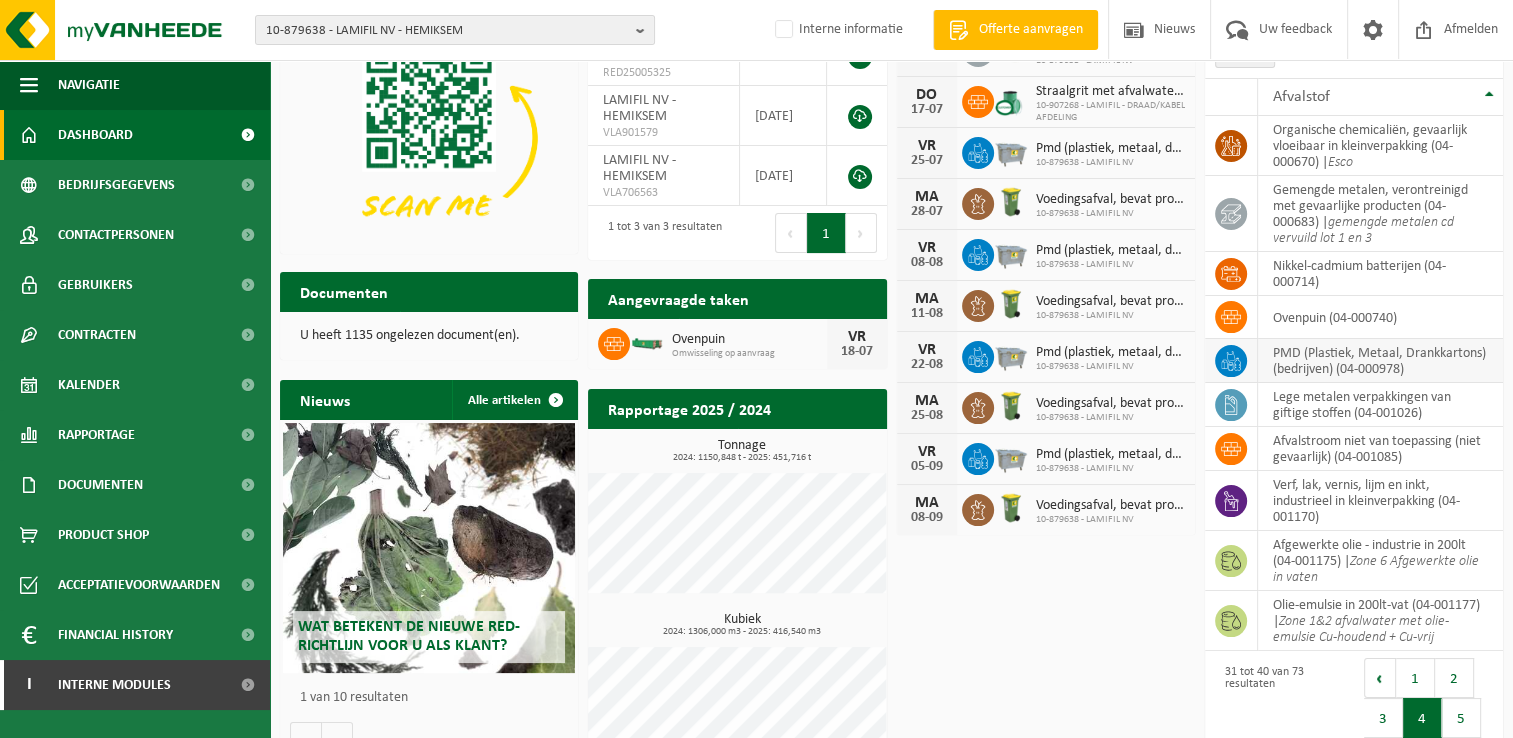 scroll, scrollTop: 189, scrollLeft: 0, axis: vertical 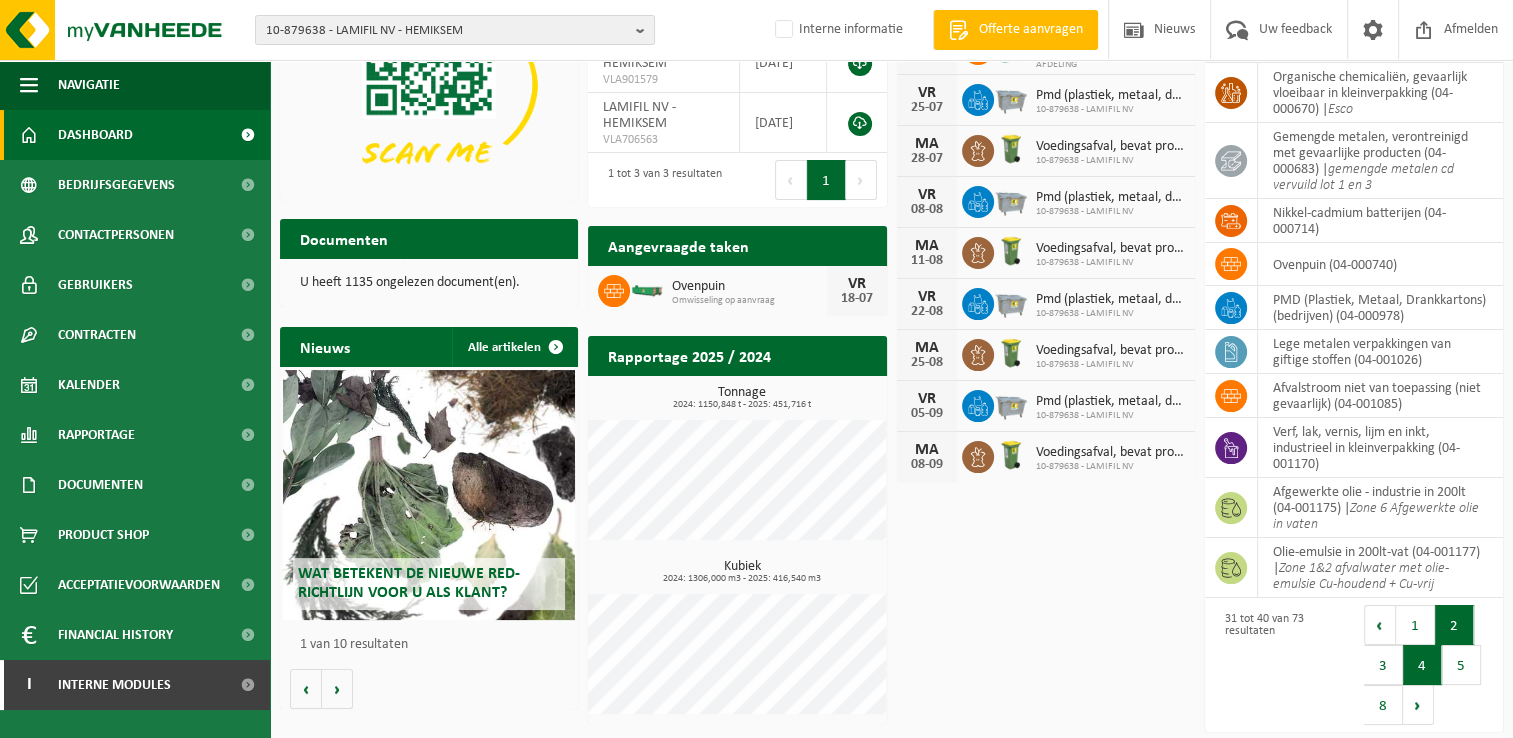 click on "2" at bounding box center [1454, 625] 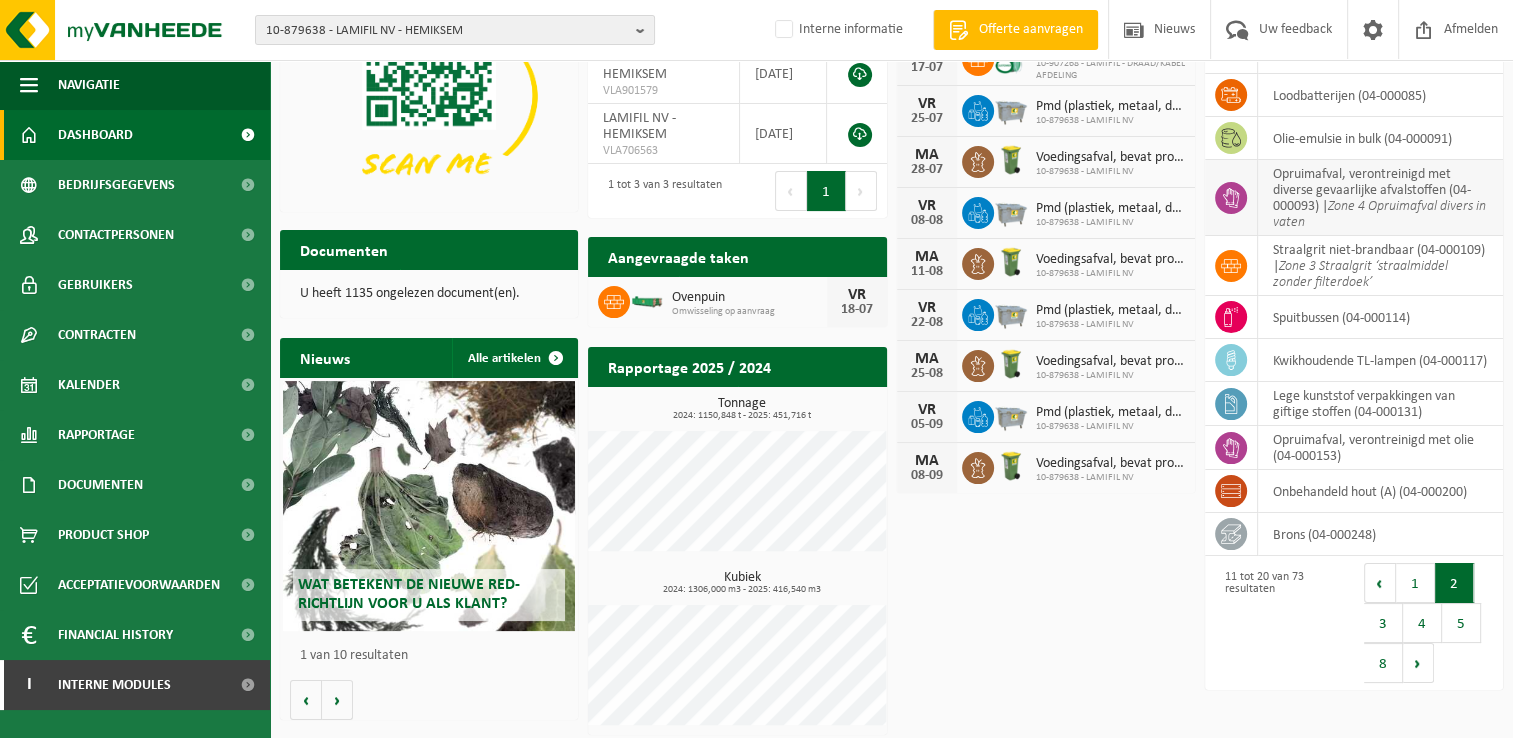 scroll, scrollTop: 180, scrollLeft: 0, axis: vertical 